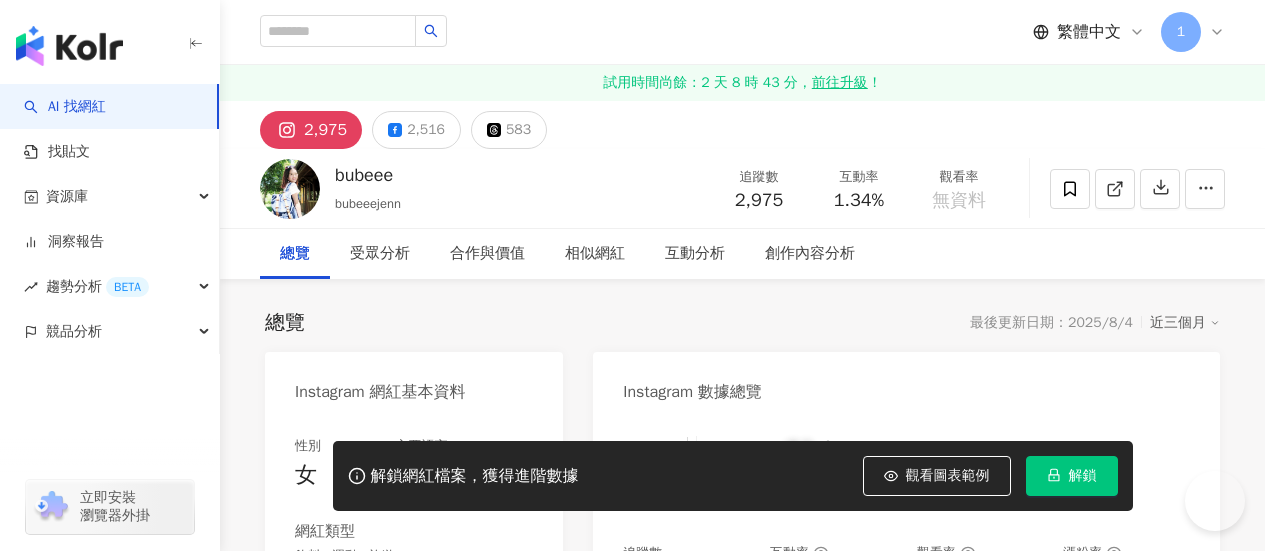 scroll, scrollTop: 0, scrollLeft: 0, axis: both 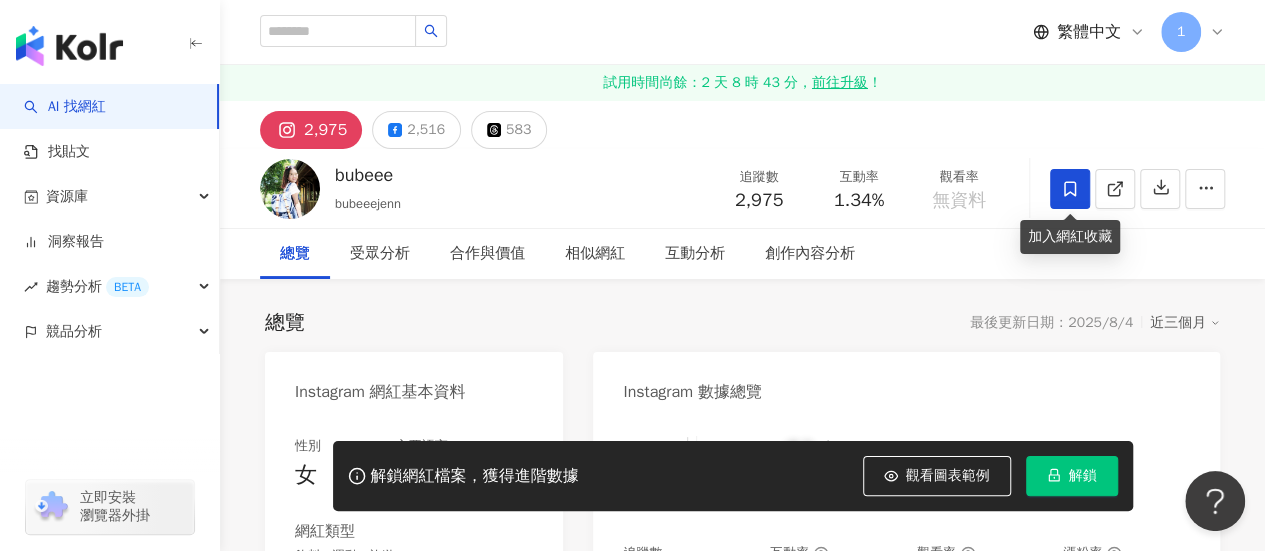 click at bounding box center (1070, 189) 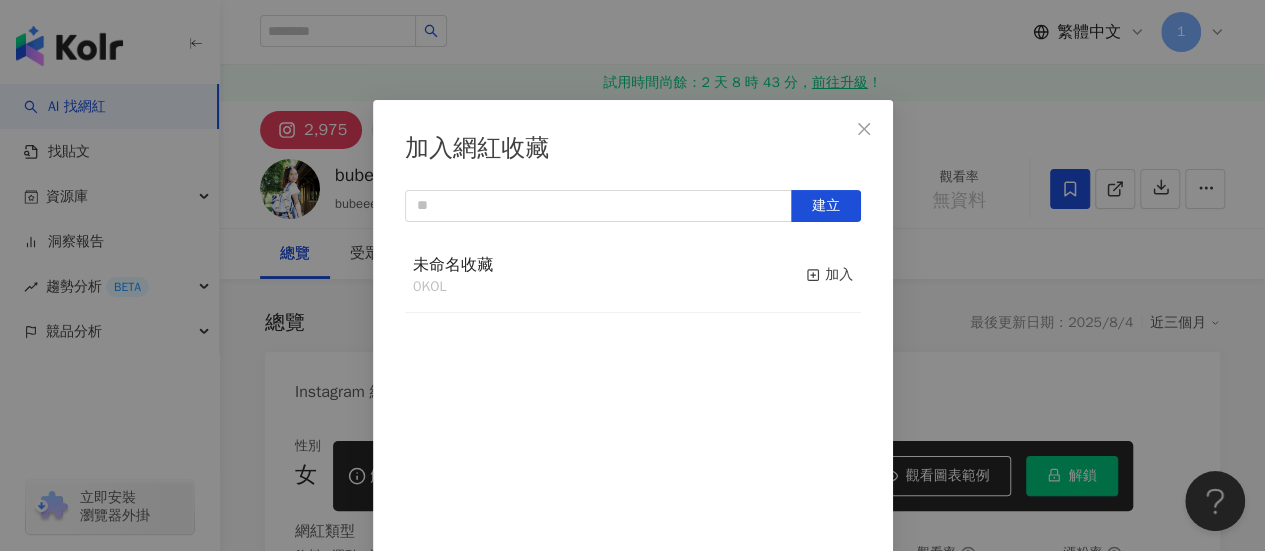 scroll, scrollTop: 70, scrollLeft: 0, axis: vertical 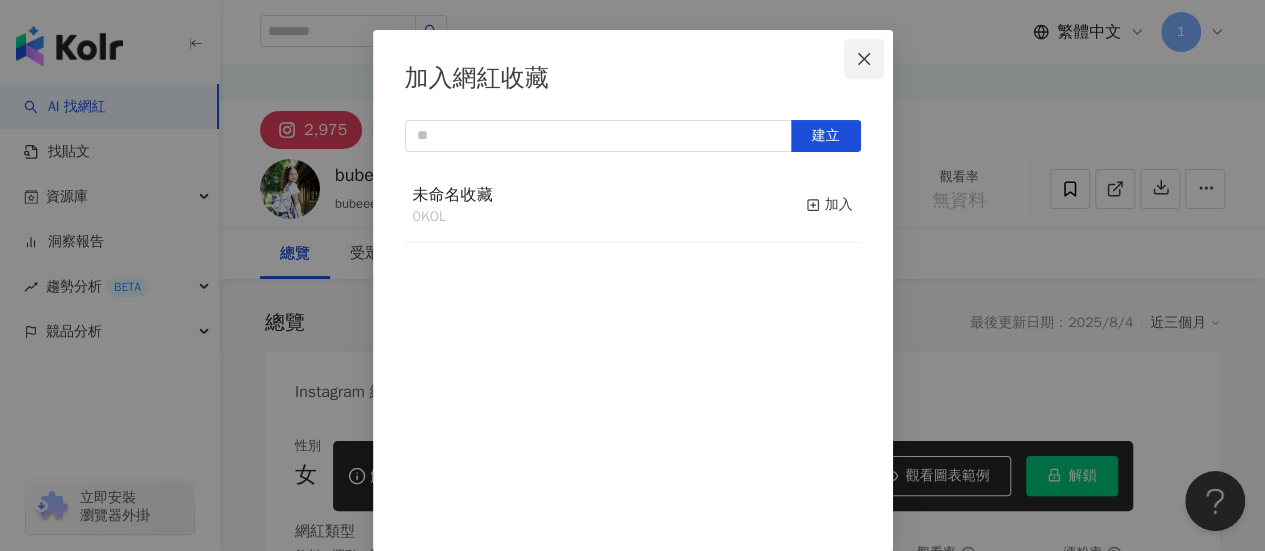 click 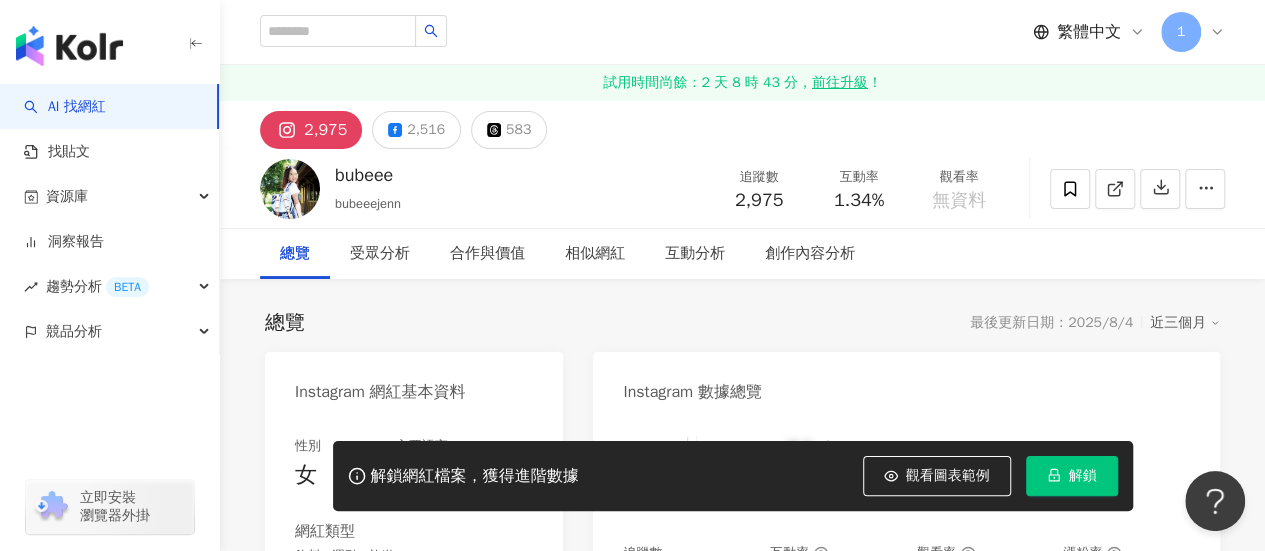 scroll, scrollTop: 0, scrollLeft: 0, axis: both 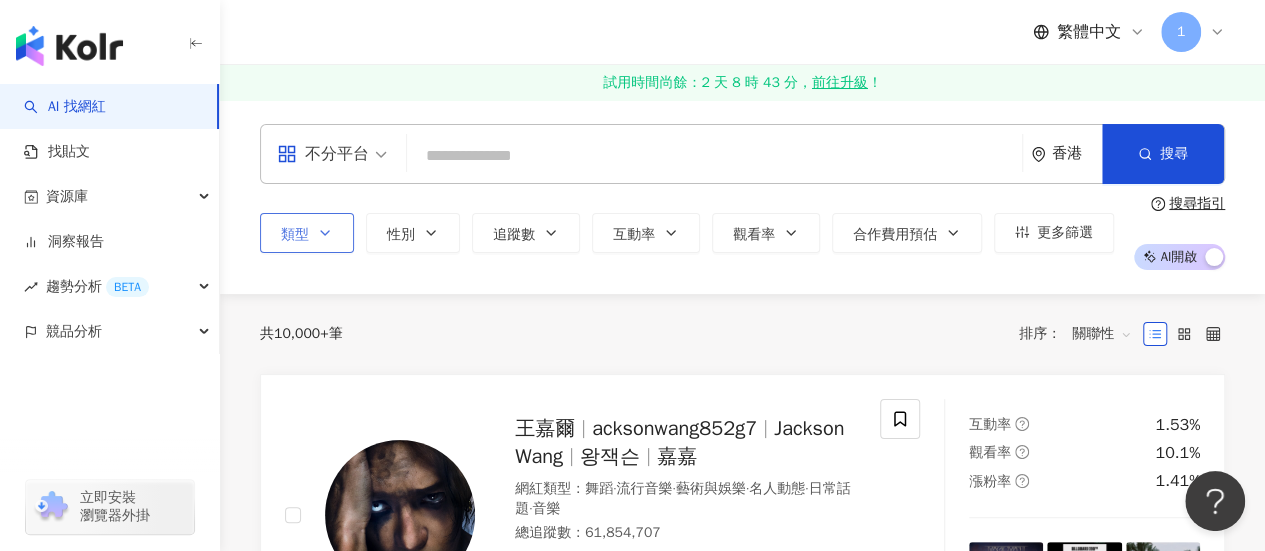 click 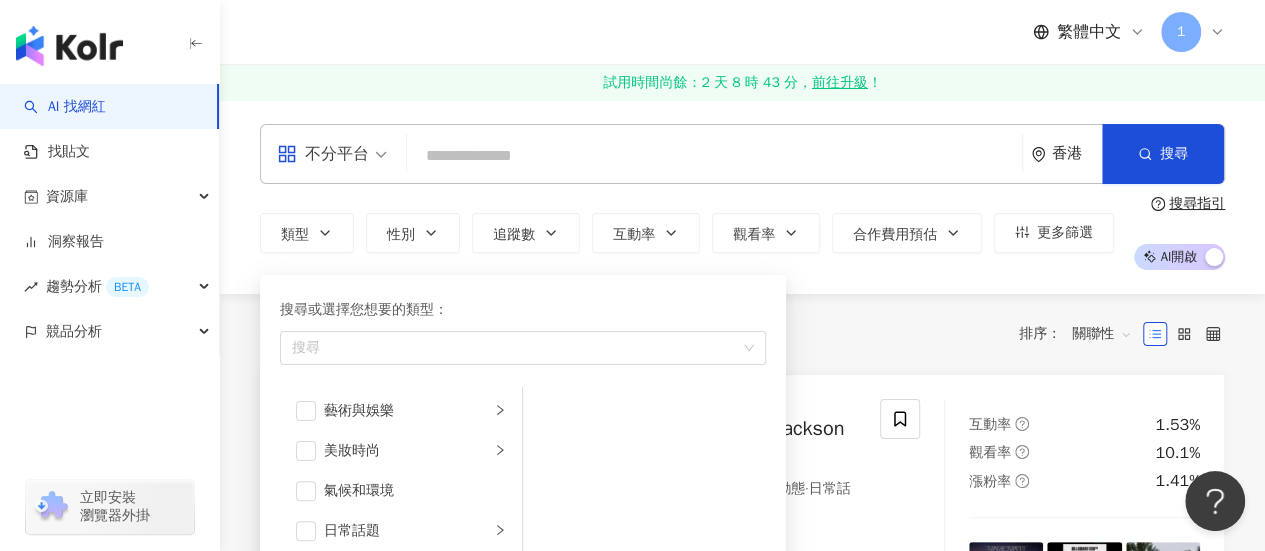 click on "不分平台" at bounding box center [323, 154] 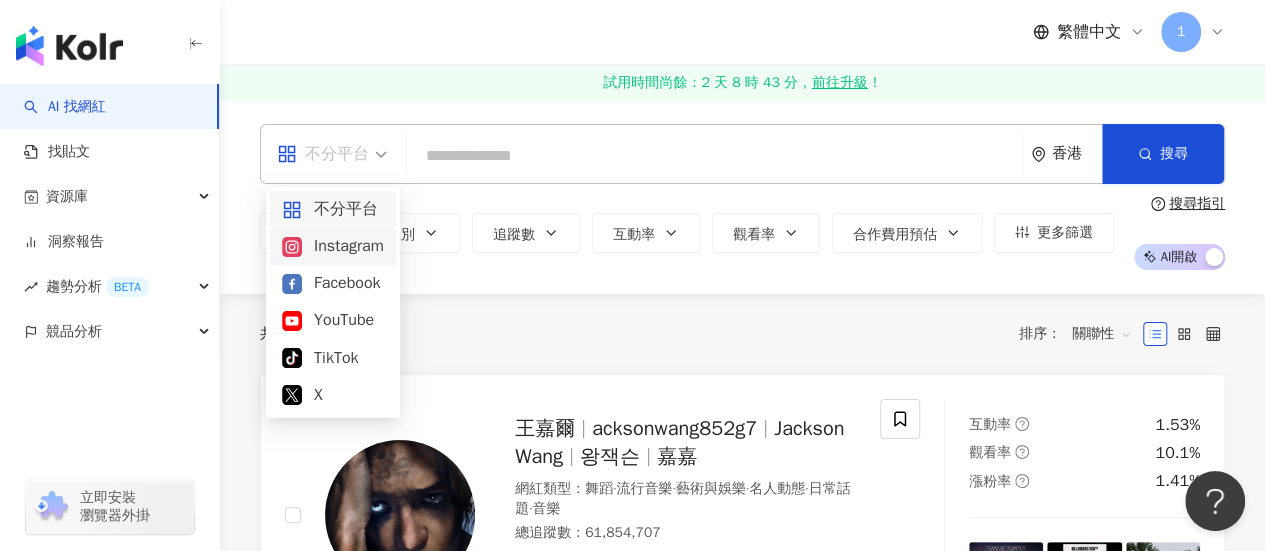 click on "Instagram" at bounding box center (333, 246) 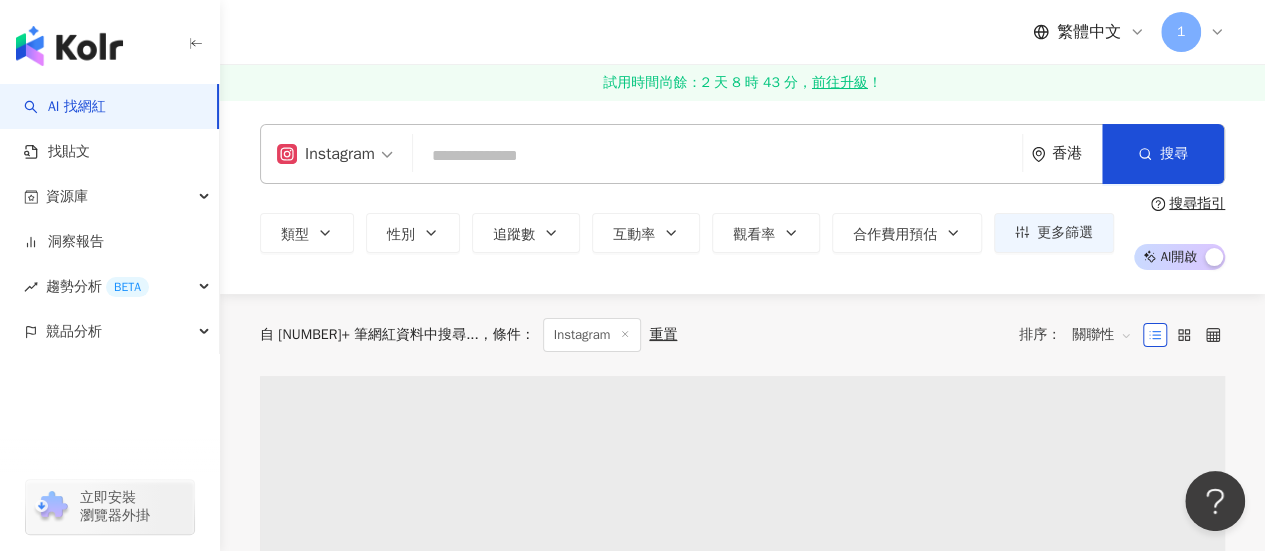 click on "類型 性別 追蹤數 互動率 觀看率 合作費用預估  更多篩選" at bounding box center (687, 233) 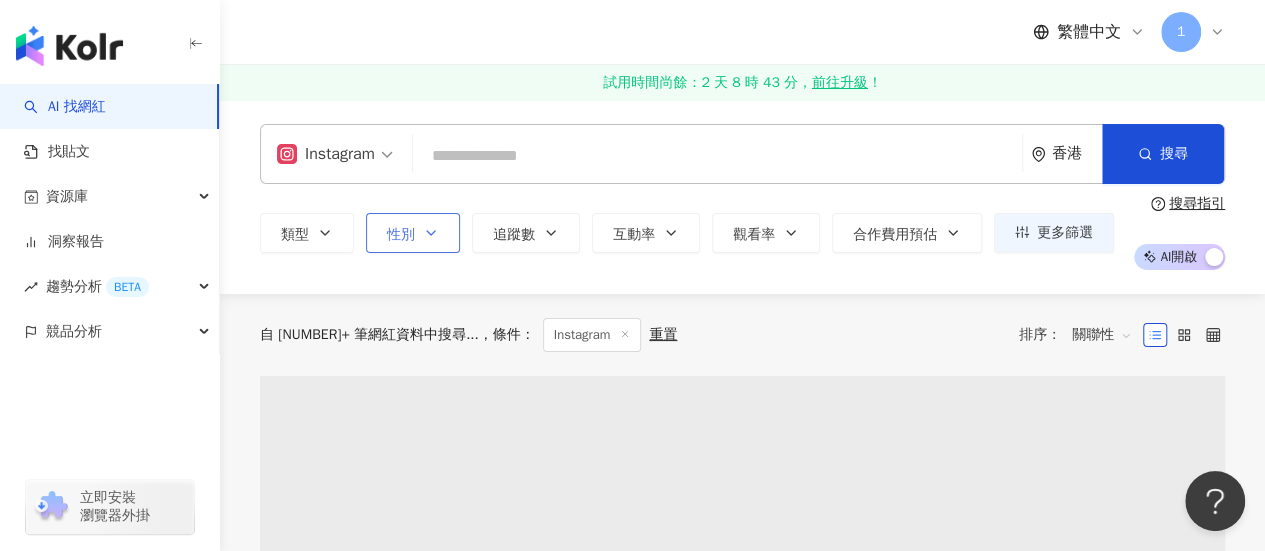 click 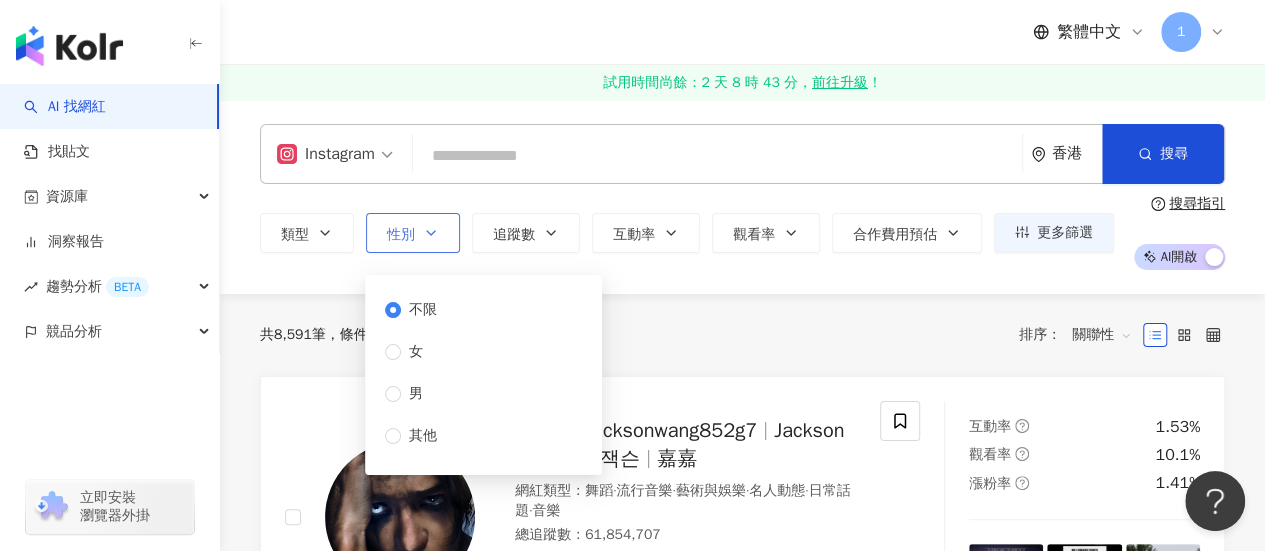 click 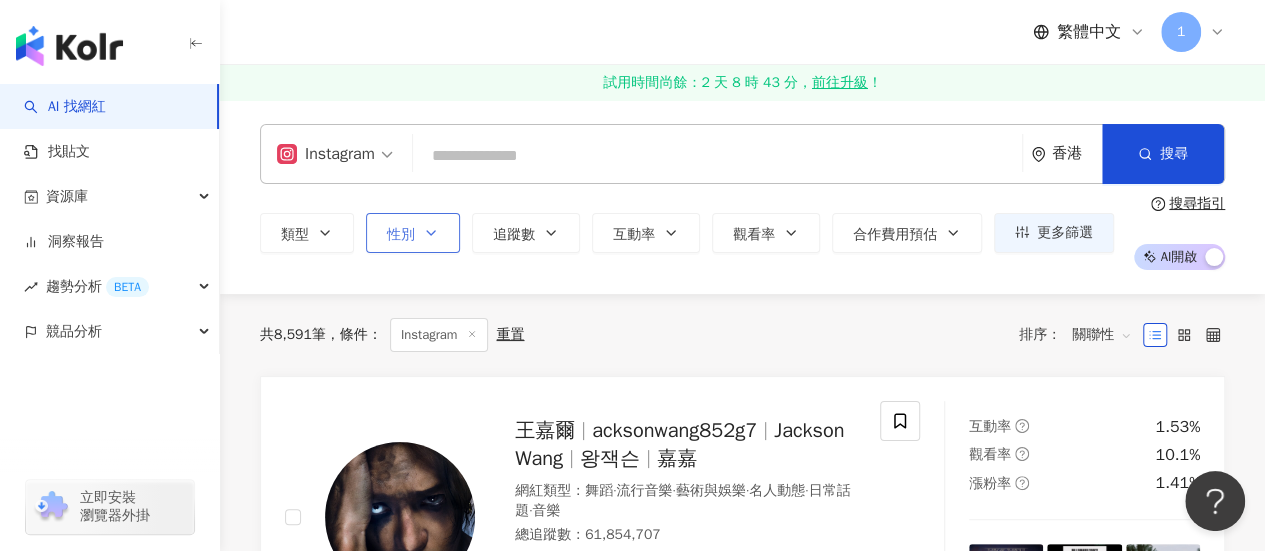 click 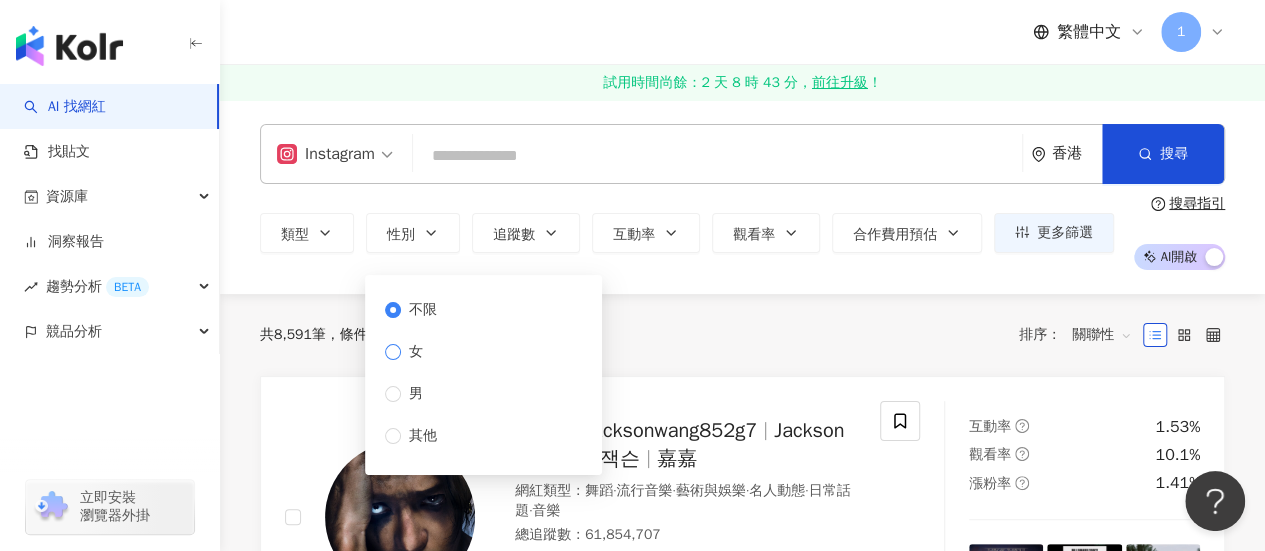 click on "女" at bounding box center [416, 352] 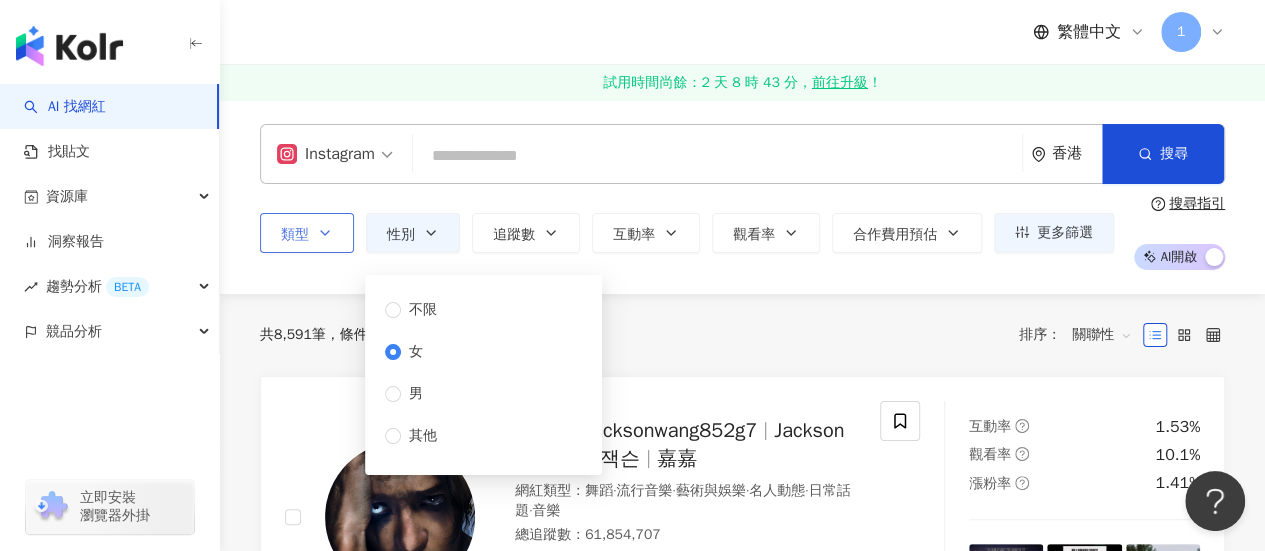 click 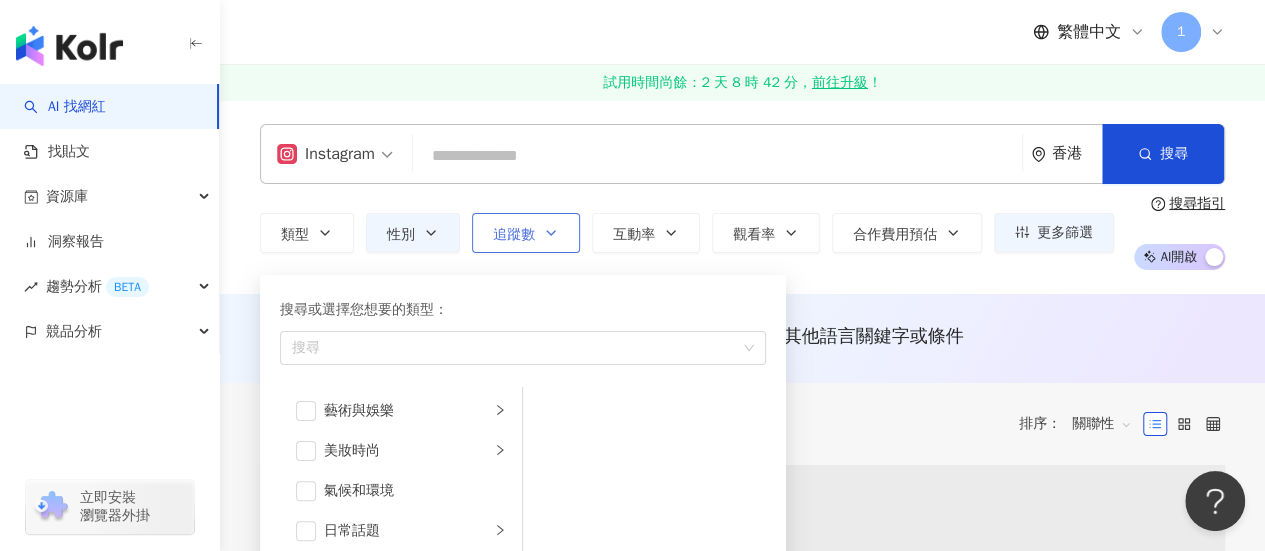 click on "類型 搜尋或選擇您想要的類型：   搜尋 藝術與娛樂 美妝時尚 氣候和環境 日常話題 教育與學習 家庭 財經 美食 命理占卜 遊戲 法政社會 生活風格 影視娛樂 醫療與健康 寵物 攝影 感情 宗教 促購導購 運動 科技 交通工具 旅遊 成人 性別 追蹤數 互動率 觀看率 合作費用預估  更多篩選 不限 女 男 其他 搜尋指引 AI  開啟 AI  關閉" at bounding box center (742, 233) 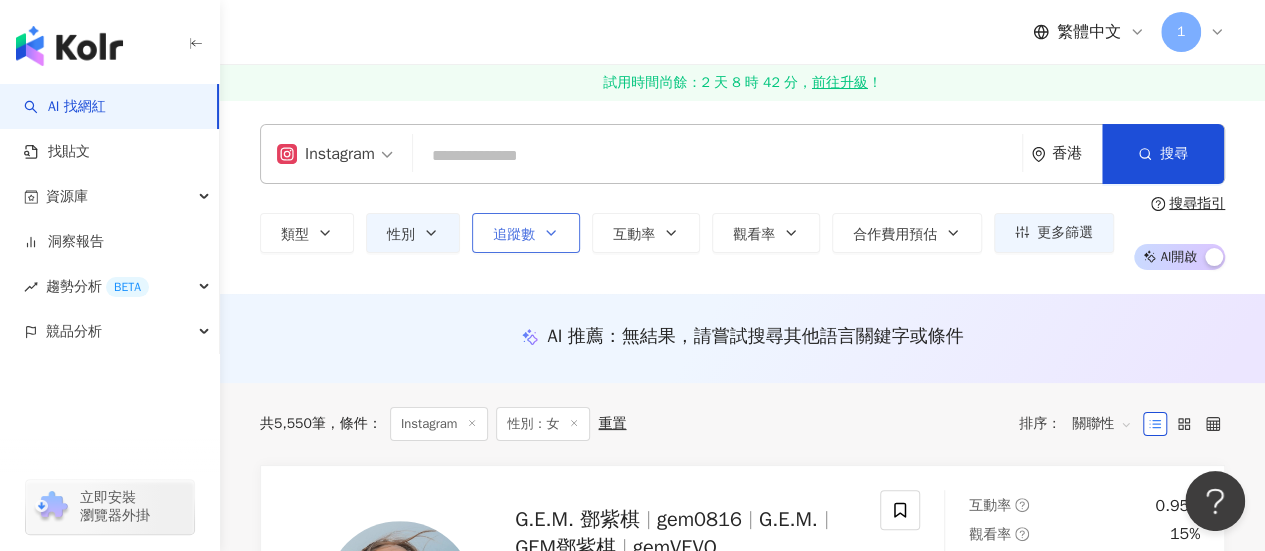 click on "追蹤數" at bounding box center [514, 235] 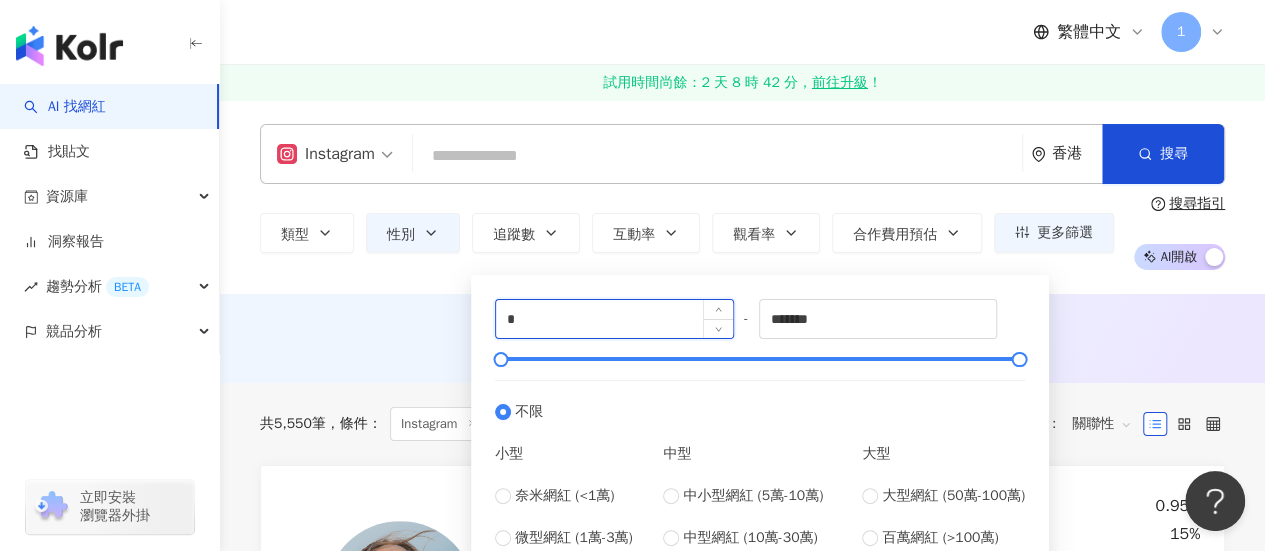 click on "*" at bounding box center (614, 319) 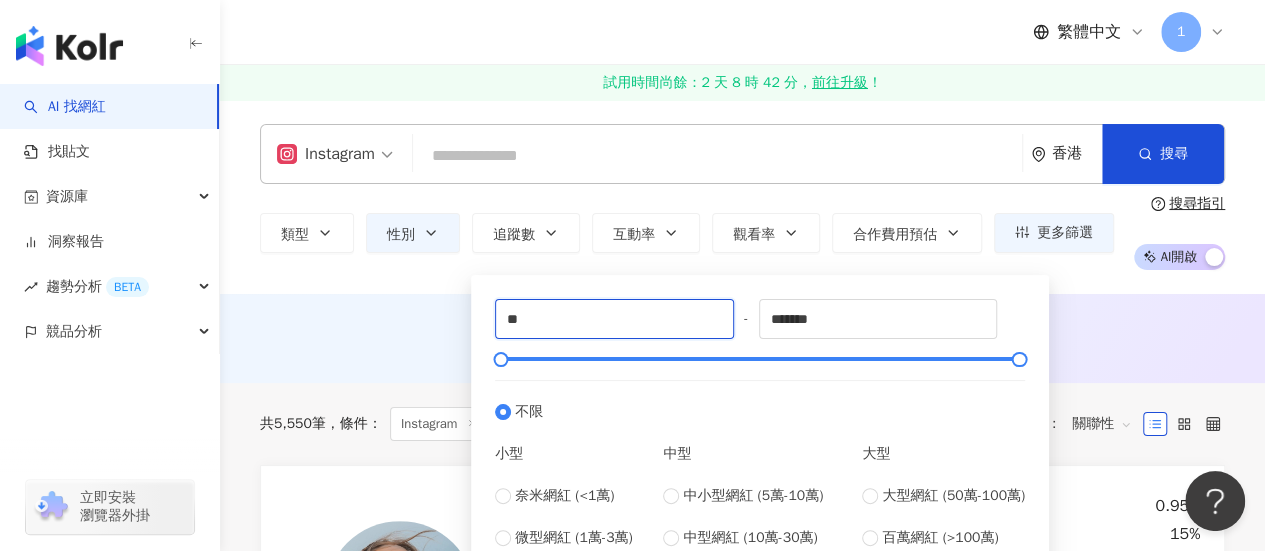 type on "*" 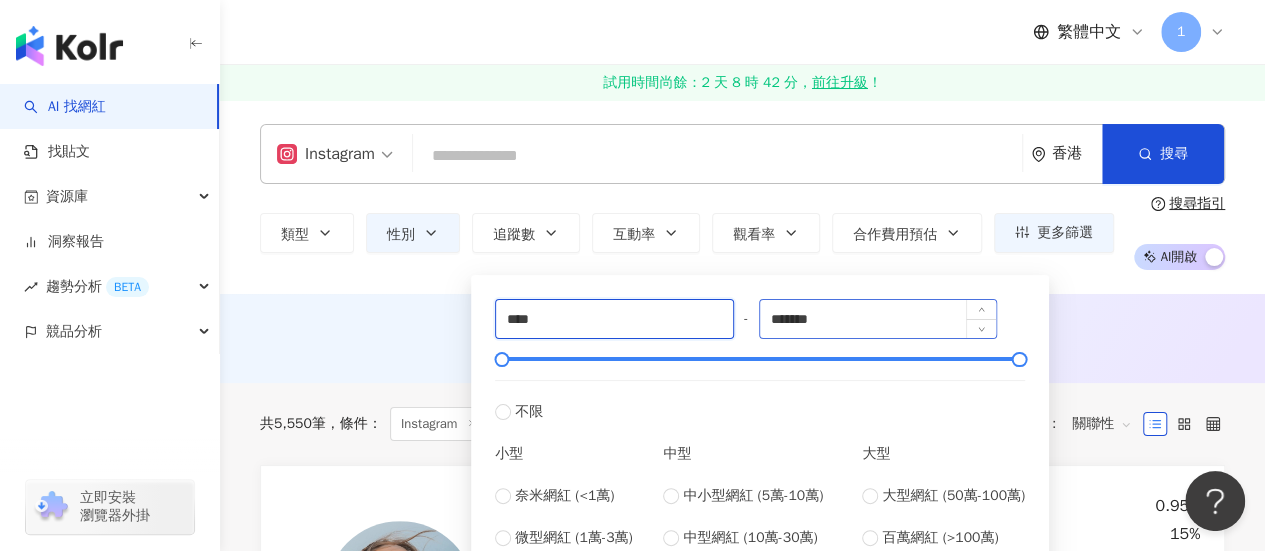 type on "****" 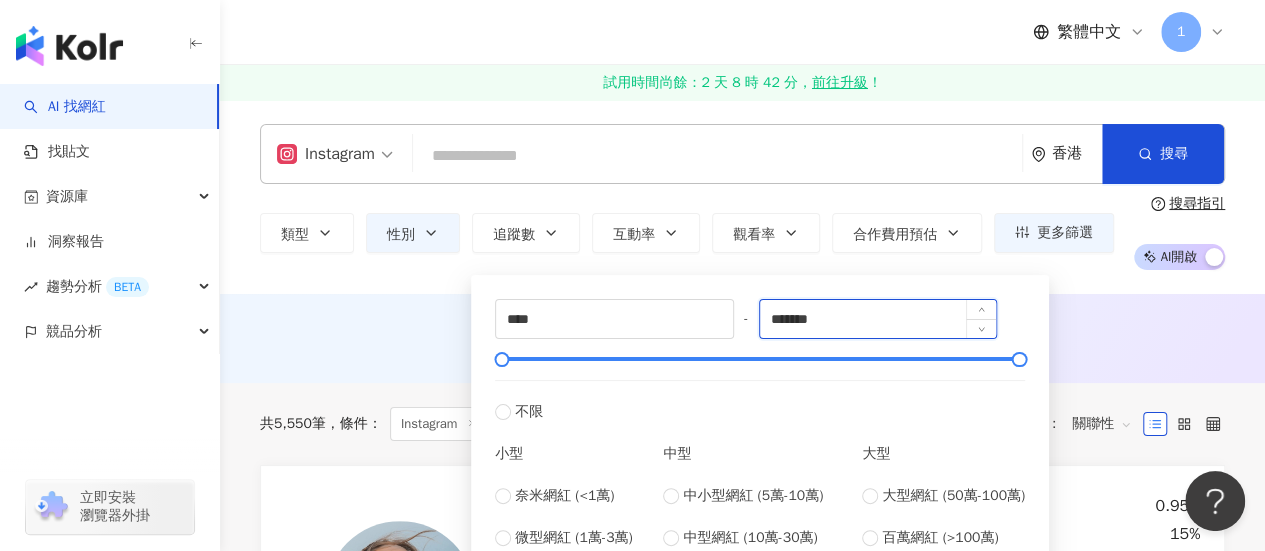 click on "*******" at bounding box center (878, 319) 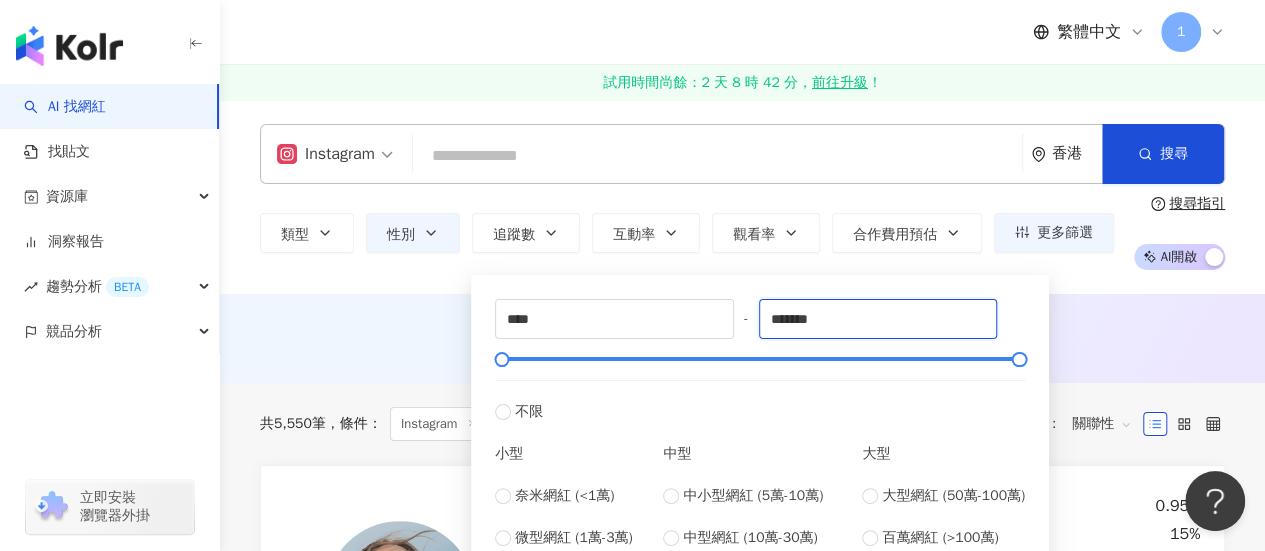 drag, startPoint x: 928, startPoint y: 337, endPoint x: 795, endPoint y: 349, distance: 133.54025 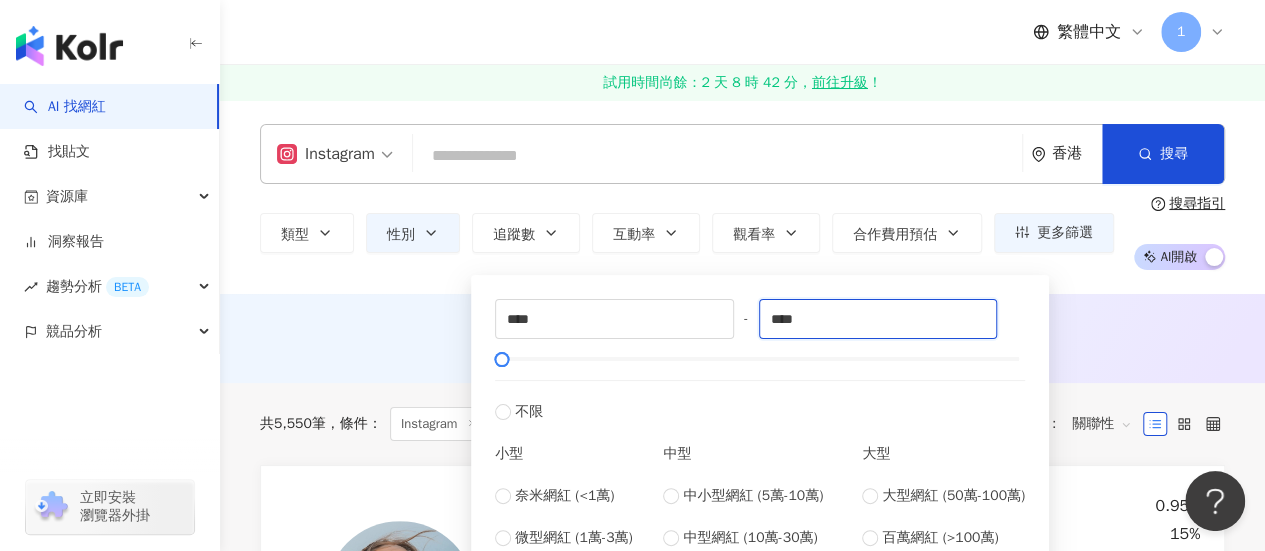 scroll, scrollTop: 294, scrollLeft: 0, axis: vertical 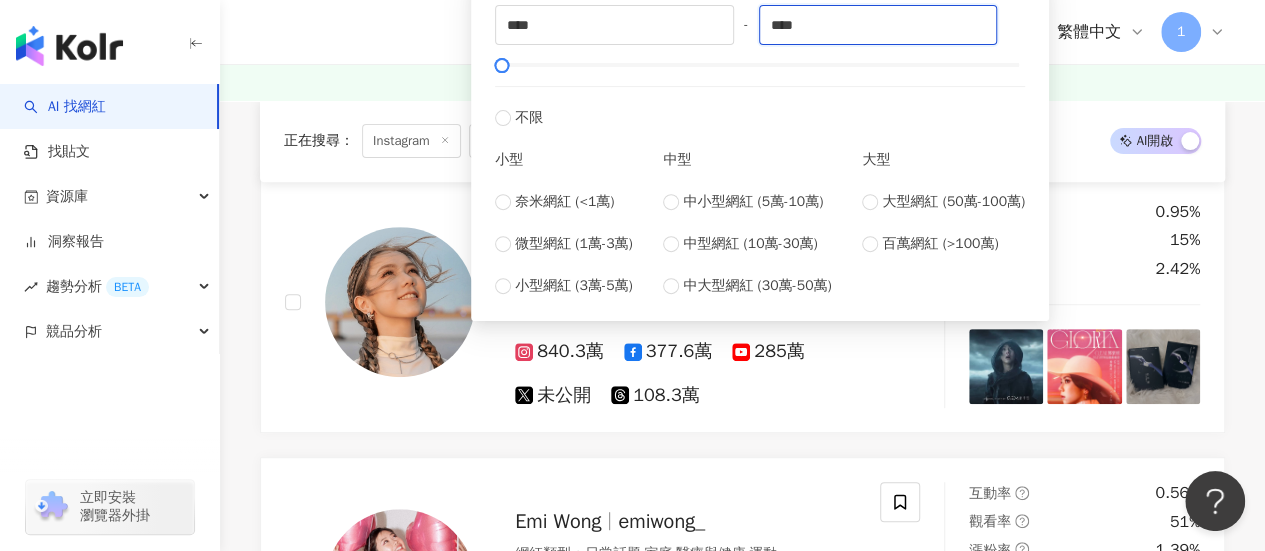 type on "****" 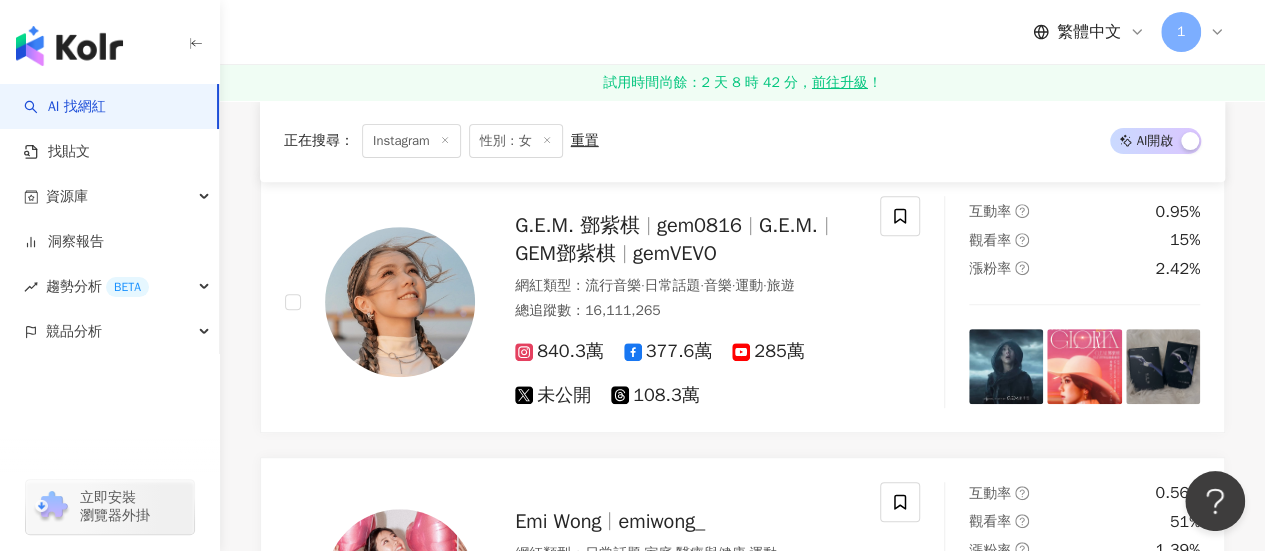 click on "G.E.M. 鄧紫棋 gem0816 G.E.M. GEM鄧紫棋 gemVEVO 網紅類型 ： 流行音樂  ·  日常話題  ·  音樂  ·  運動  ·  旅遊 總追蹤數 ： 16,111,265 840.3萬 377.6萬 285萬 未公開 108.3萬 互動率 0.95% 觀看率 15% 漲粉率 2.42% Emi Wong  emiwong_ 網紅類型 ： 日常話題  ·  家庭  ·  醫療與健康  ·  運動 總追蹤數 ： 8,746,248 78.9萬 52萬 729萬 14.8萬 互動率 0.56% 觀看率 51% 漲粉率 1.39% Bubzbeauty Bubz Bubzbeauty Official 網紅類型 ： 日常話題  ·  醫療與健康  ·  寵物  ·  運動 總追蹤數 ： 4,309,581 62.8萬 95.1萬 273萬 未公開 互動率 1.01% 觀看率 27.5% 漲粉率 -0.5% Nikmatul Rosidah 網紅類型 ： 名人動態  ·  日常話題 總追蹤數 ： 2,223,146 13.4萬 207萬 2萬 互動率 1.67% 觀看率 0% 漲粉率 -0.23% stephanie hui  stxph.h amberthehomedawg Amber 網紅類型 ： 彩妝  ·  美妝時尚  ·  日常話題 總追蹤數 ： 2,157,512 194.1萬 21.7萬 互動率 1.42% 觀看率 35.4% 漲粉率 ：" at bounding box center [742, 1832] 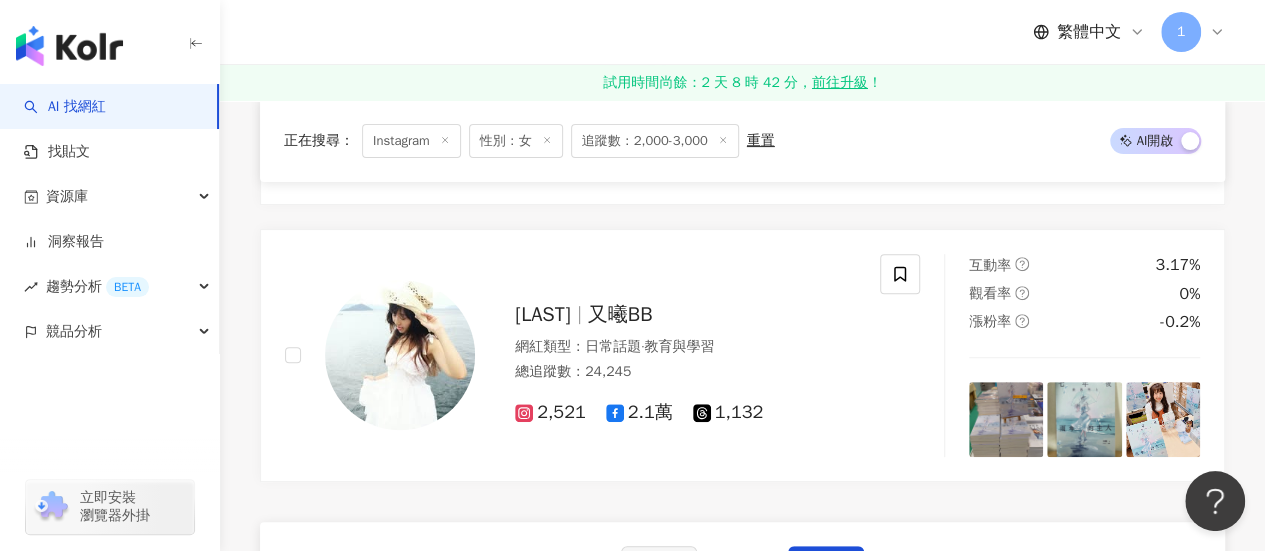 scroll, scrollTop: 4112, scrollLeft: 0, axis: vertical 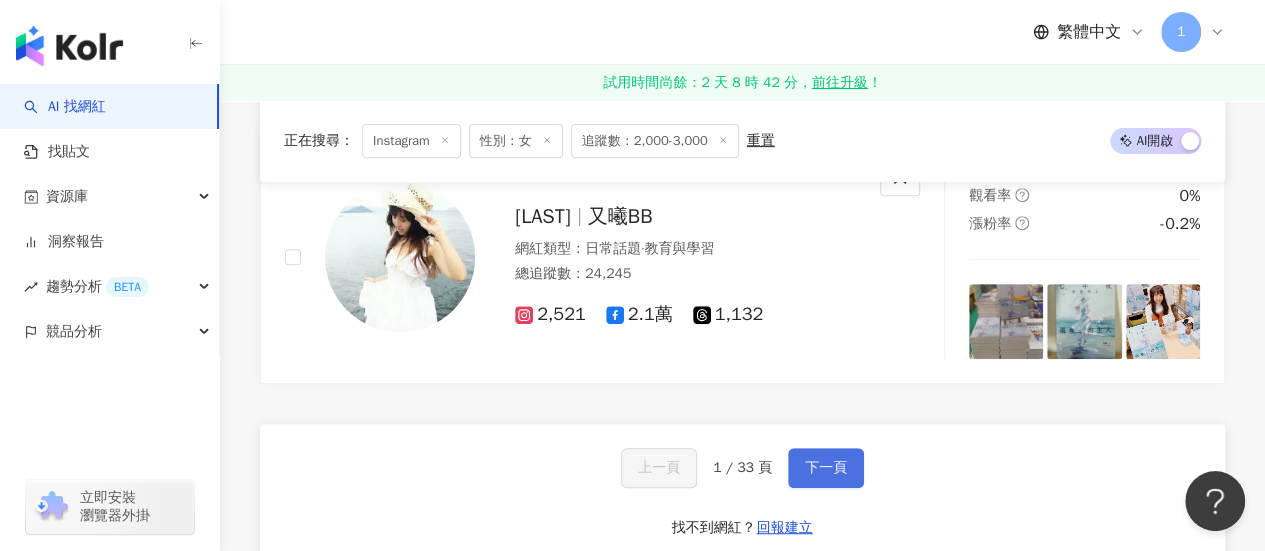 click on "下一頁" at bounding box center [826, 468] 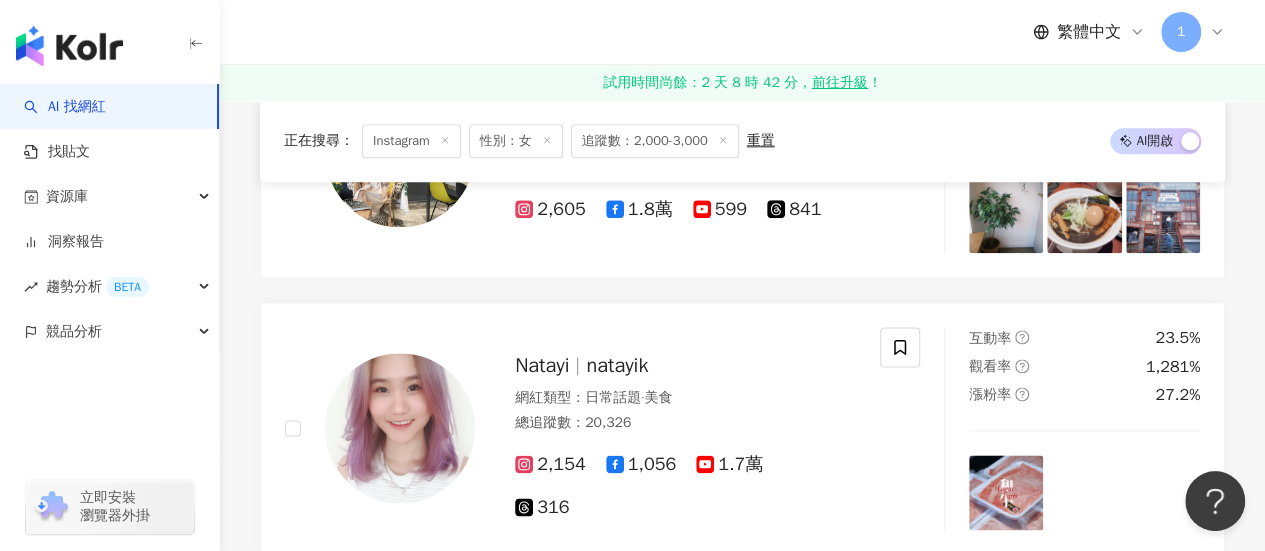 scroll, scrollTop: 1380, scrollLeft: 0, axis: vertical 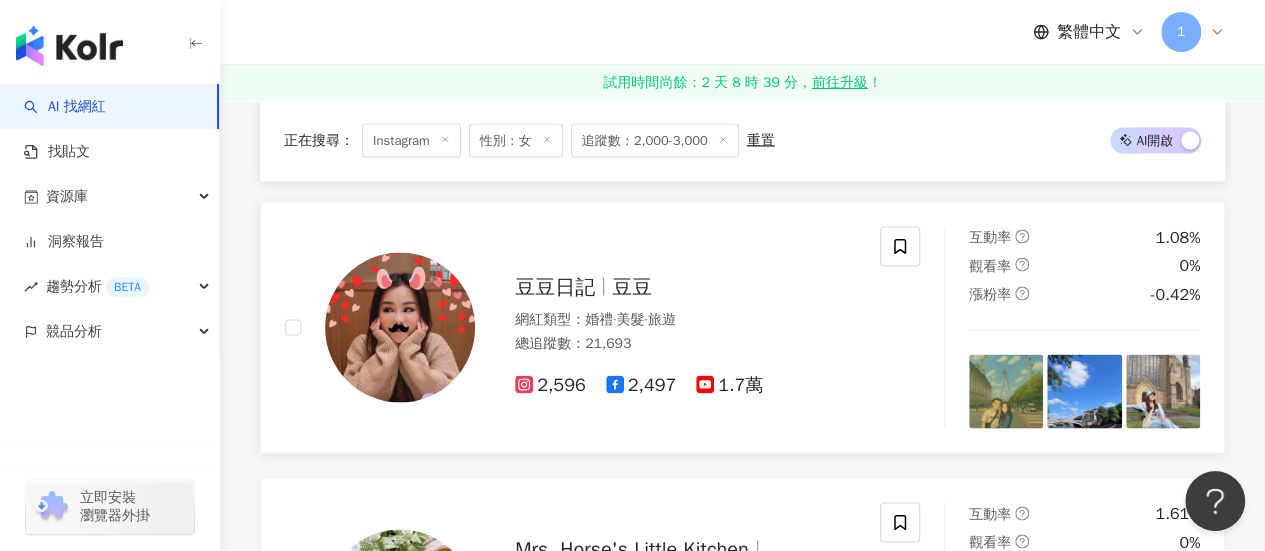 click on "豆豆日記 豆豆" at bounding box center [685, 287] 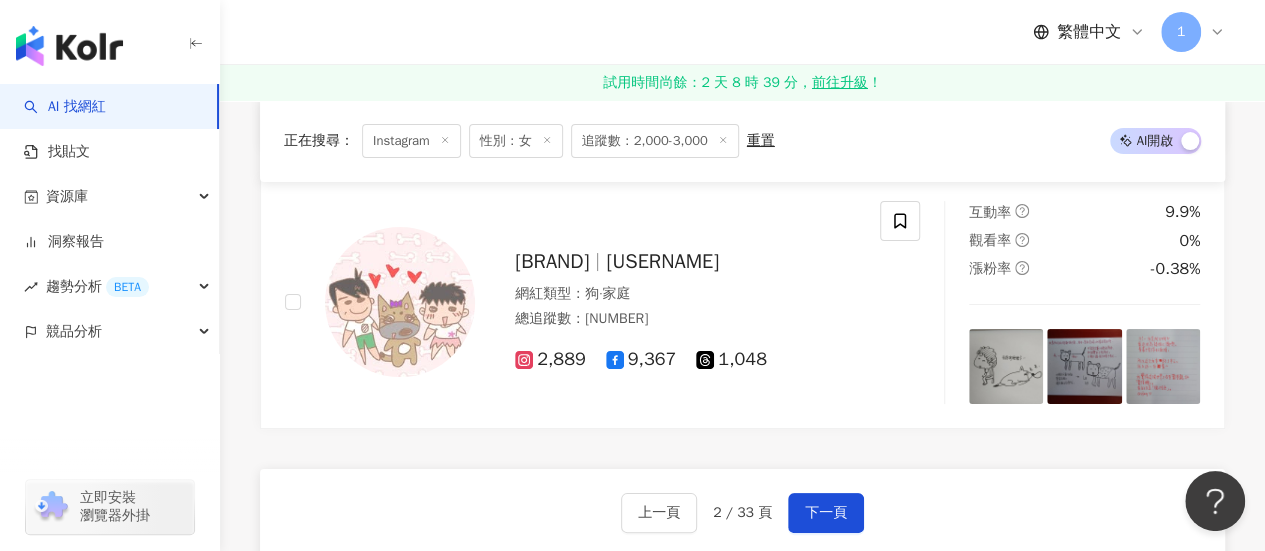 scroll, scrollTop: 3780, scrollLeft: 0, axis: vertical 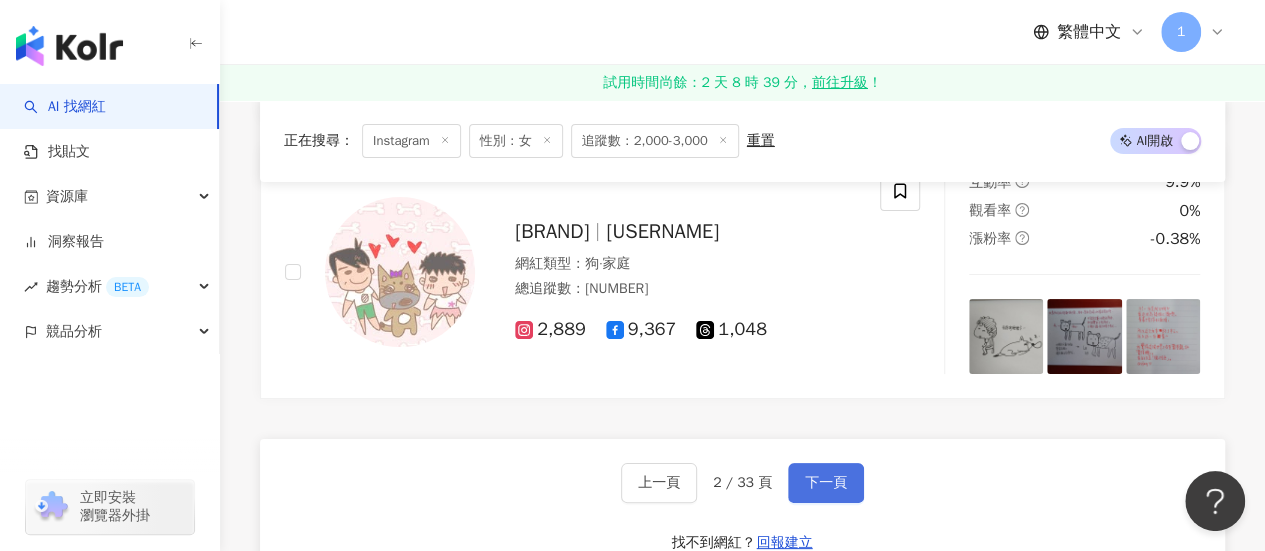 click on "下一頁" at bounding box center [826, 483] 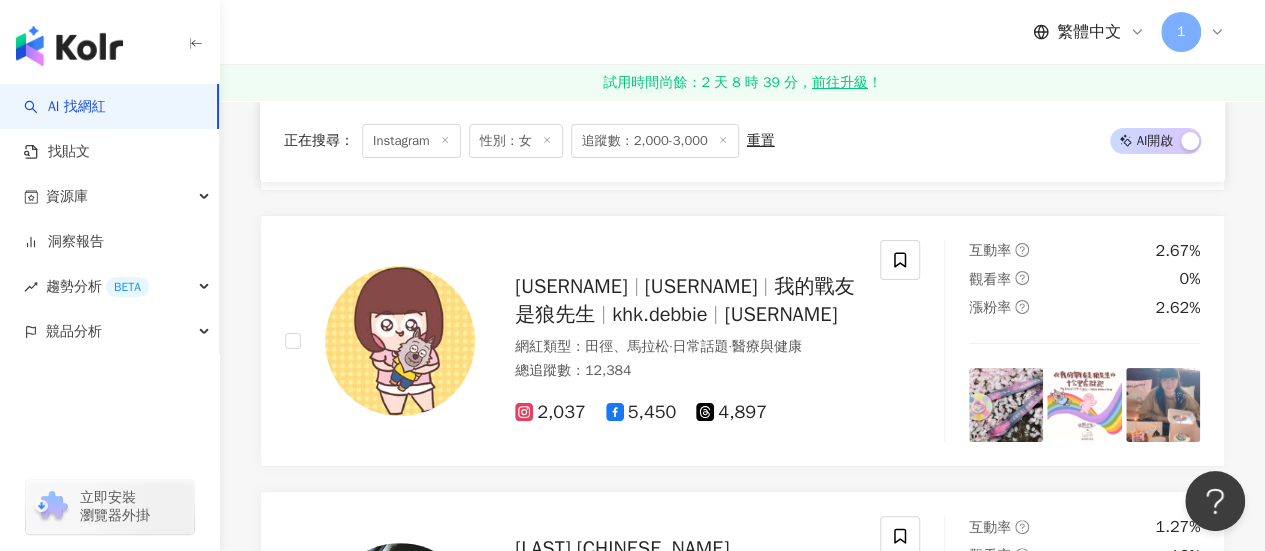 scroll, scrollTop: 4140, scrollLeft: 0, axis: vertical 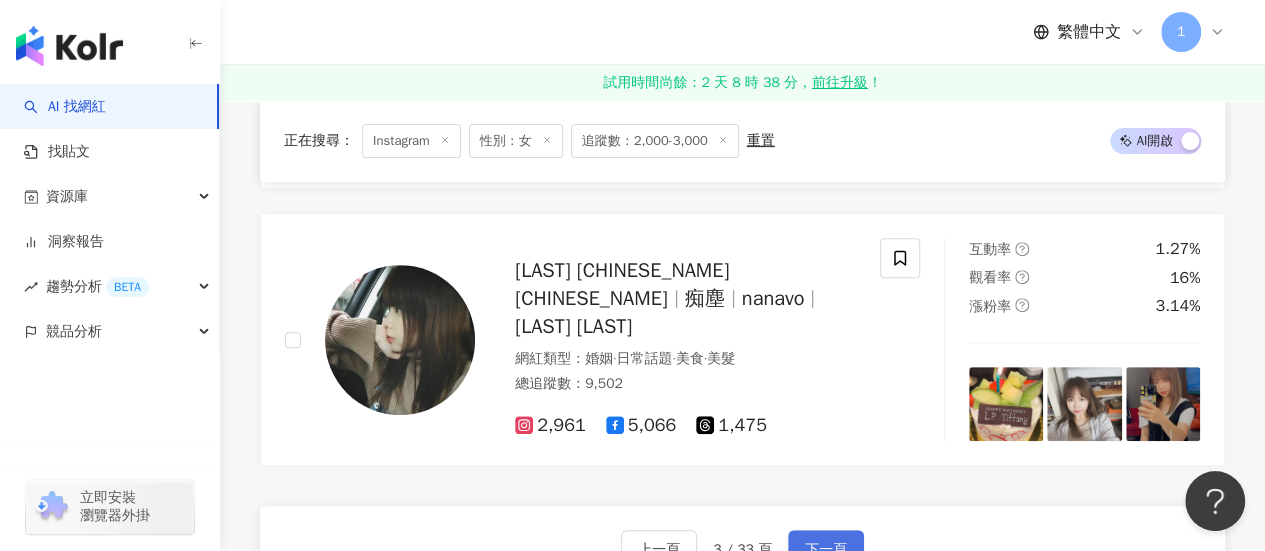 click on "下一頁" at bounding box center [826, 550] 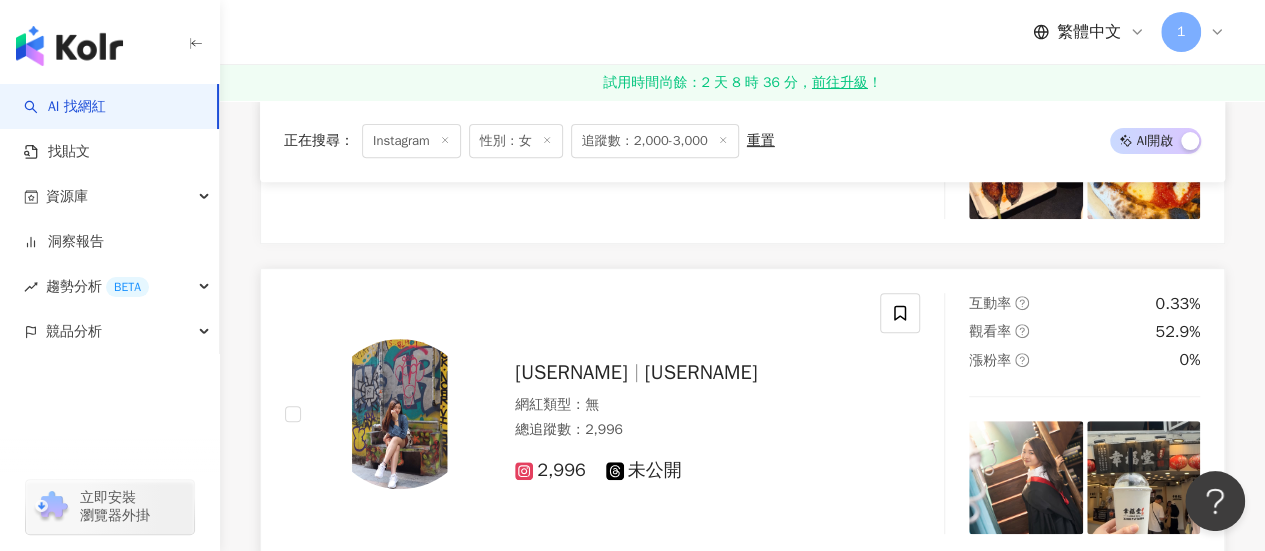 scroll, scrollTop: 4088, scrollLeft: 0, axis: vertical 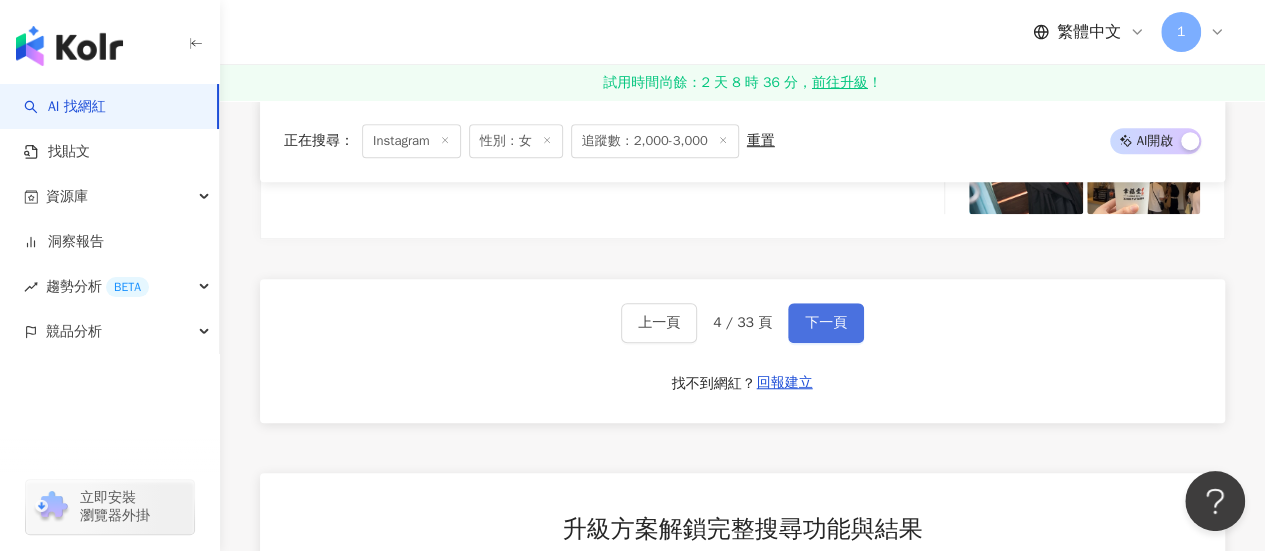 click on "下一頁" at bounding box center [826, 323] 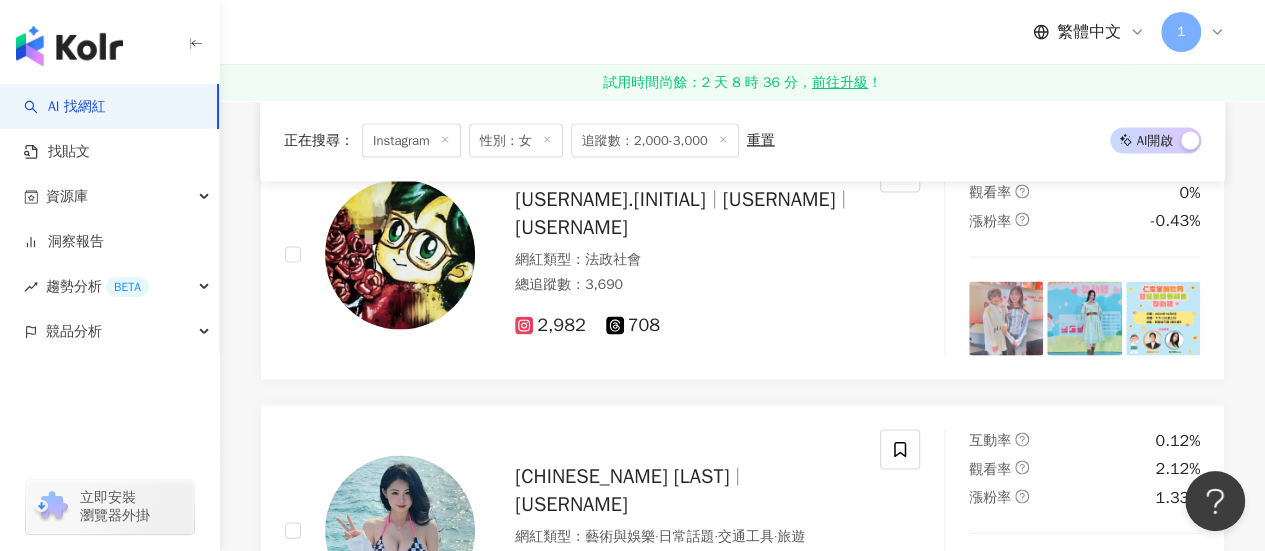 scroll, scrollTop: 3940, scrollLeft: 0, axis: vertical 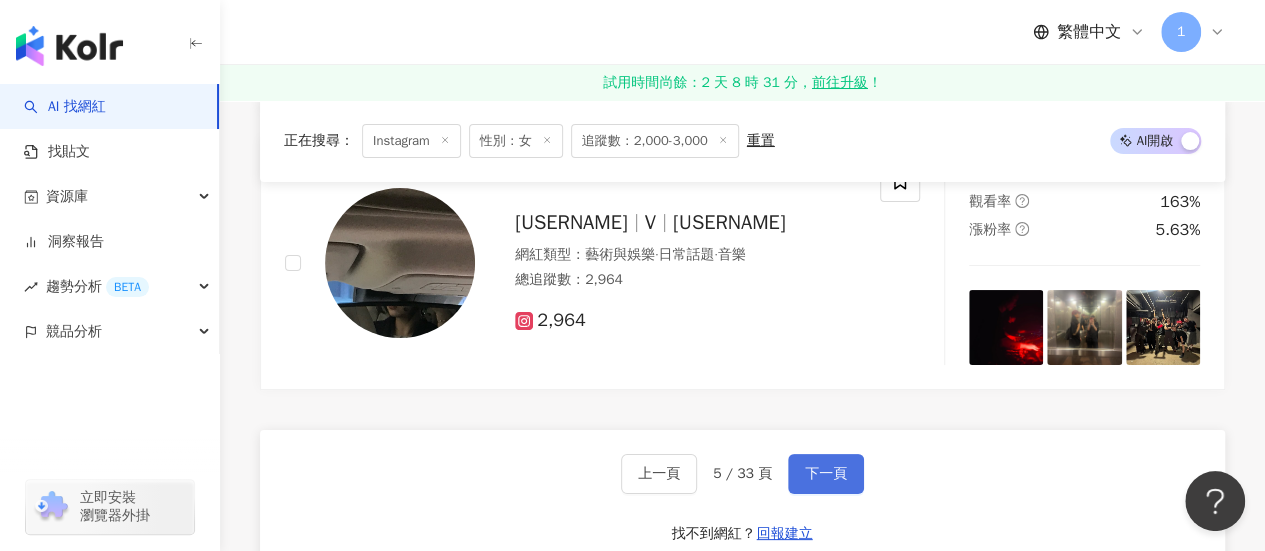 click on "下一頁" at bounding box center (826, 474) 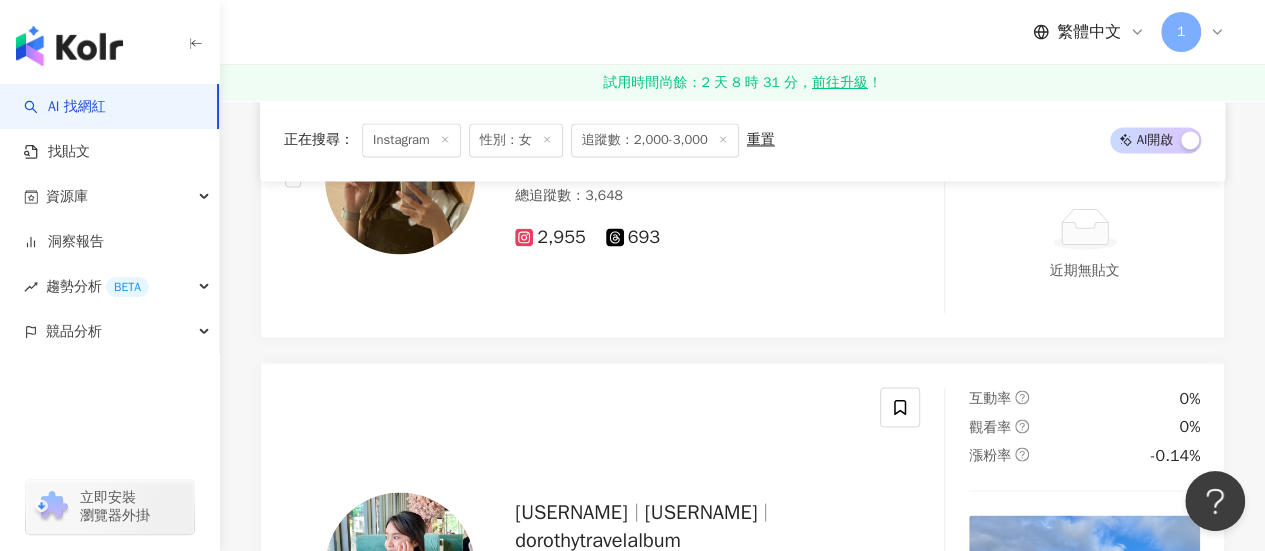 scroll, scrollTop: 3991, scrollLeft: 0, axis: vertical 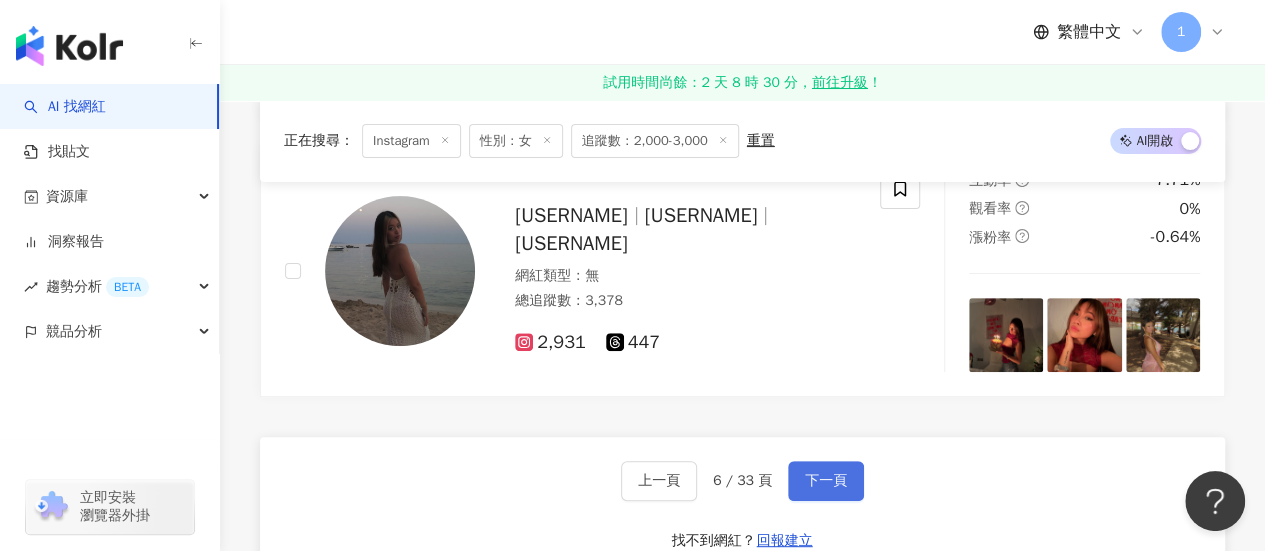 click on "下一頁" at bounding box center (826, 481) 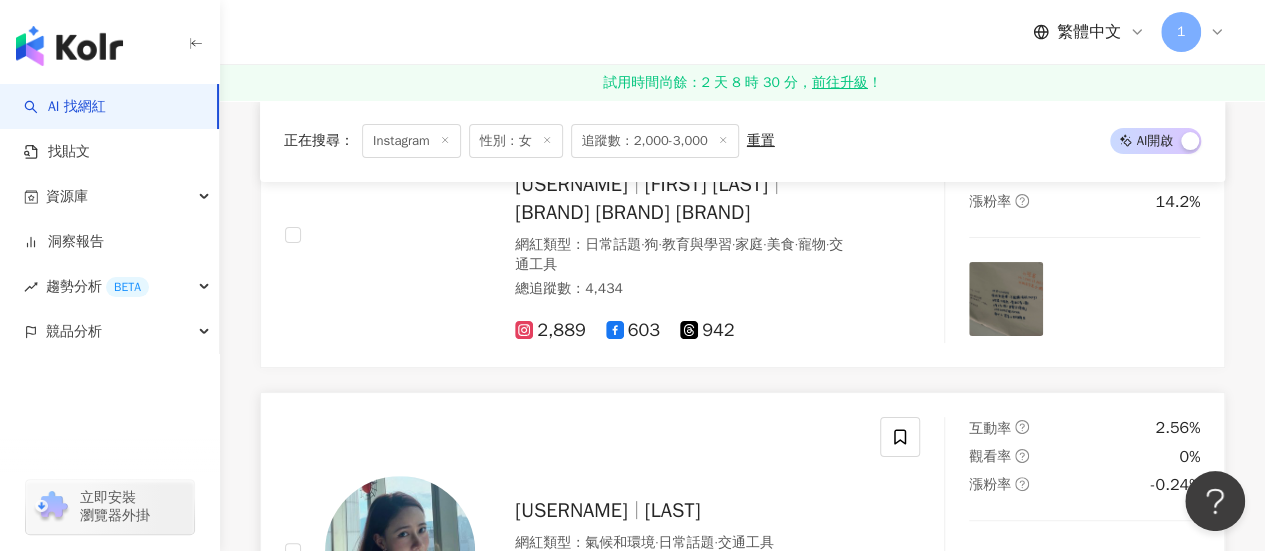 scroll, scrollTop: 3900, scrollLeft: 0, axis: vertical 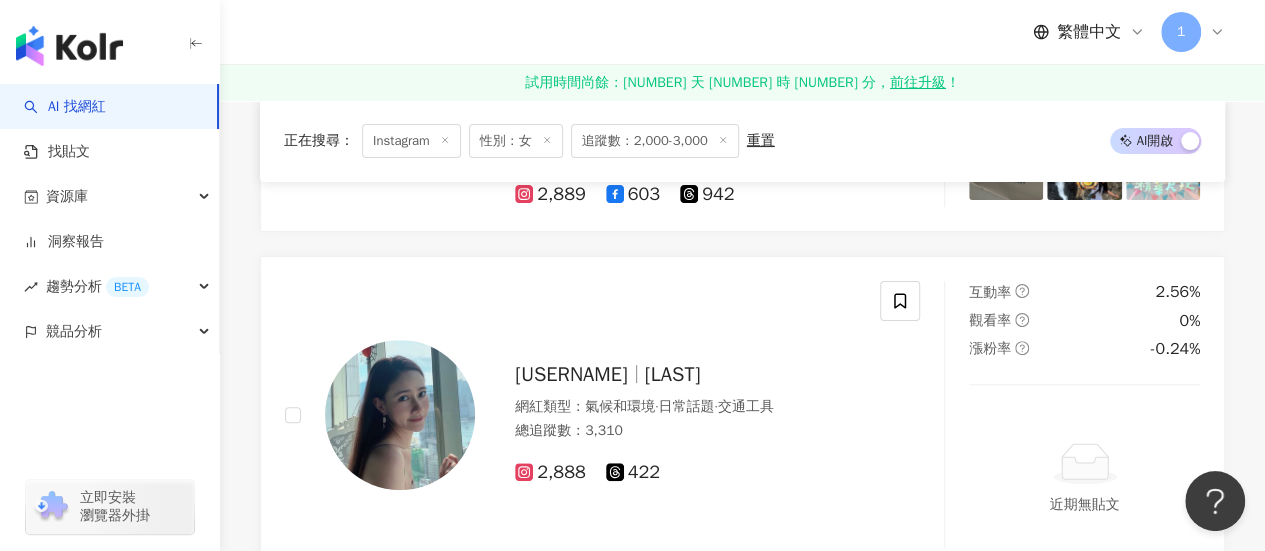 drag, startPoint x: 1258, startPoint y: 416, endPoint x: 1266, endPoint y: 391, distance: 26.24881 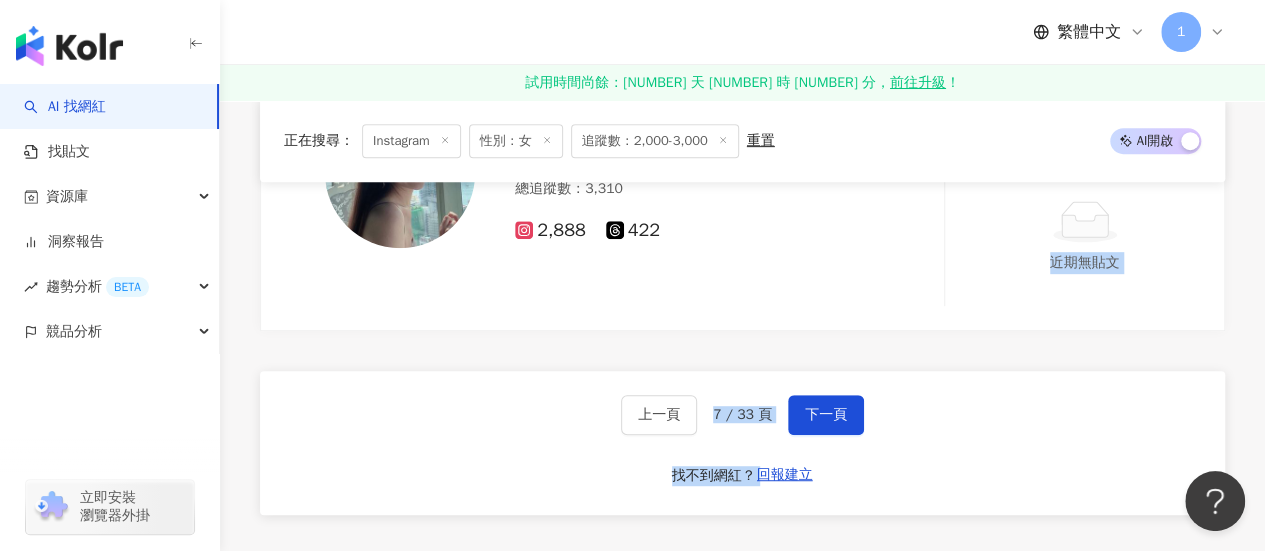 scroll, scrollTop: 4248, scrollLeft: 0, axis: vertical 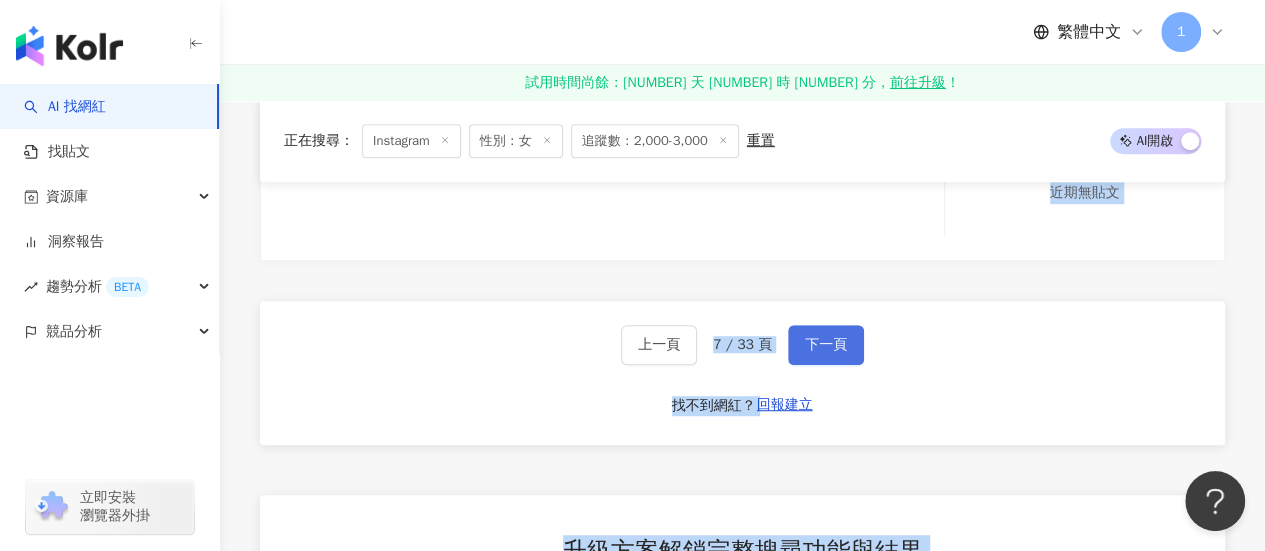 click on "下一頁" at bounding box center (826, 345) 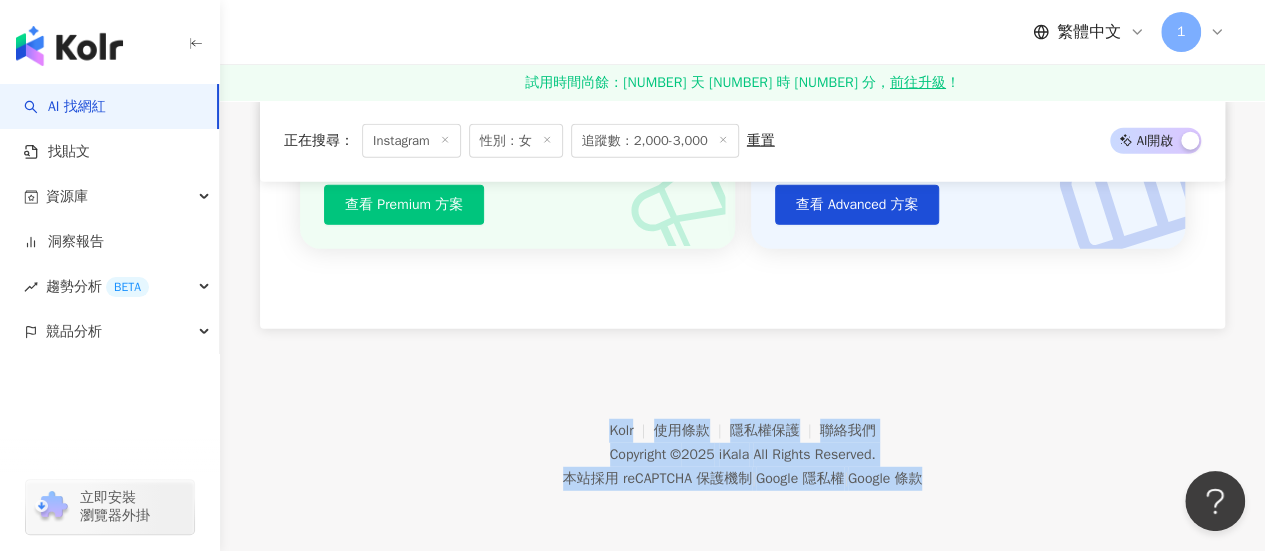 scroll, scrollTop: 1815, scrollLeft: 0, axis: vertical 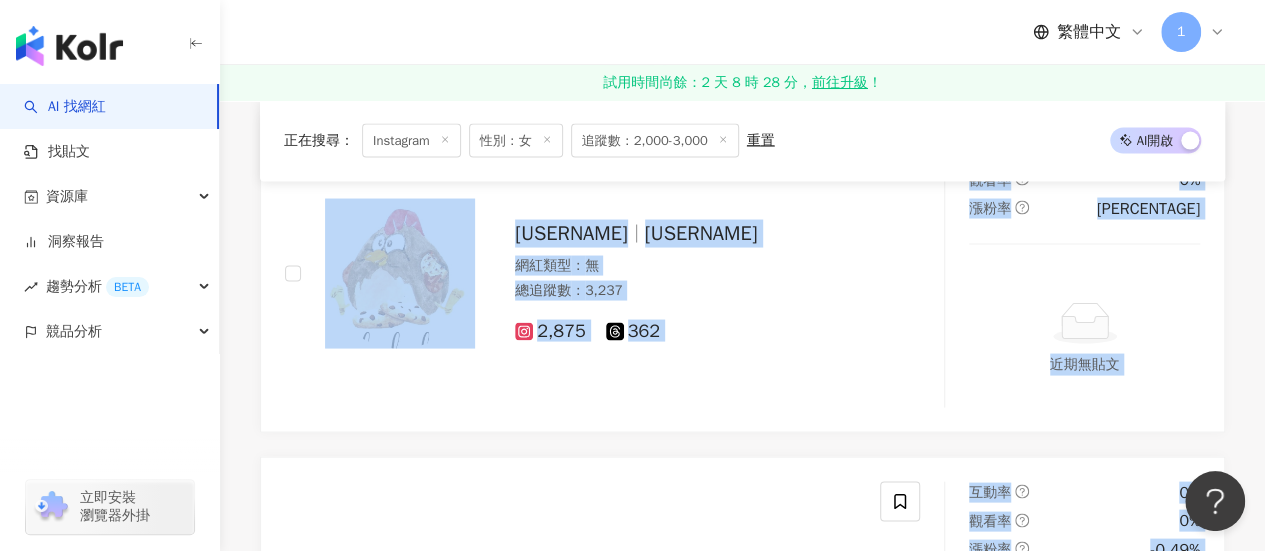 click on "上一頁 8 / 33 頁 下一頁 找不到網紅？ 回報建立" at bounding box center (742, 3042) 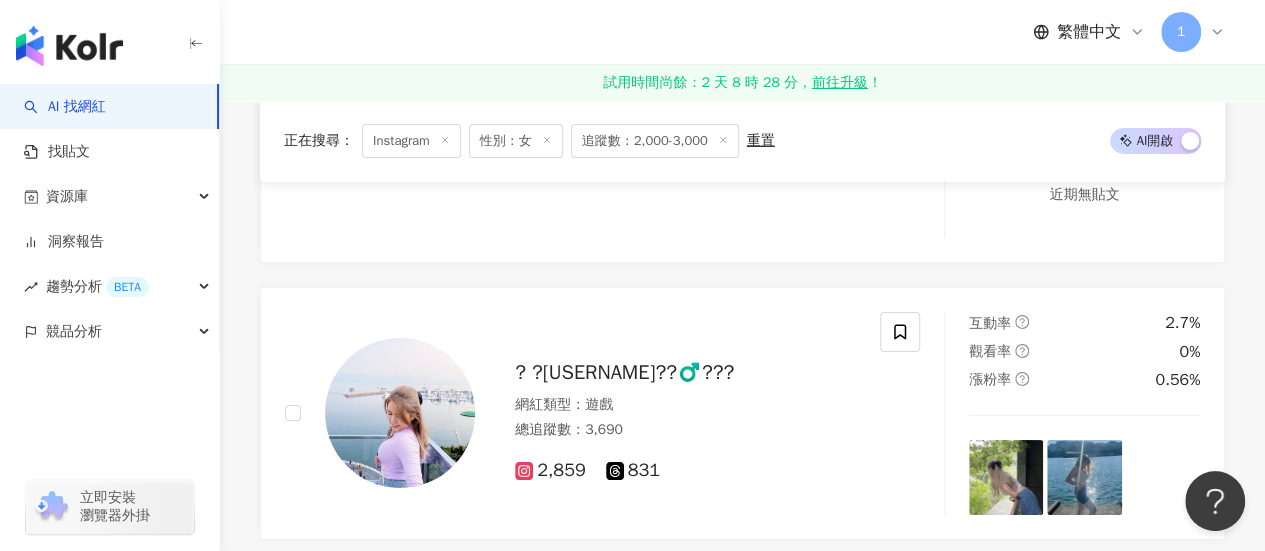 scroll, scrollTop: 3392, scrollLeft: 0, axis: vertical 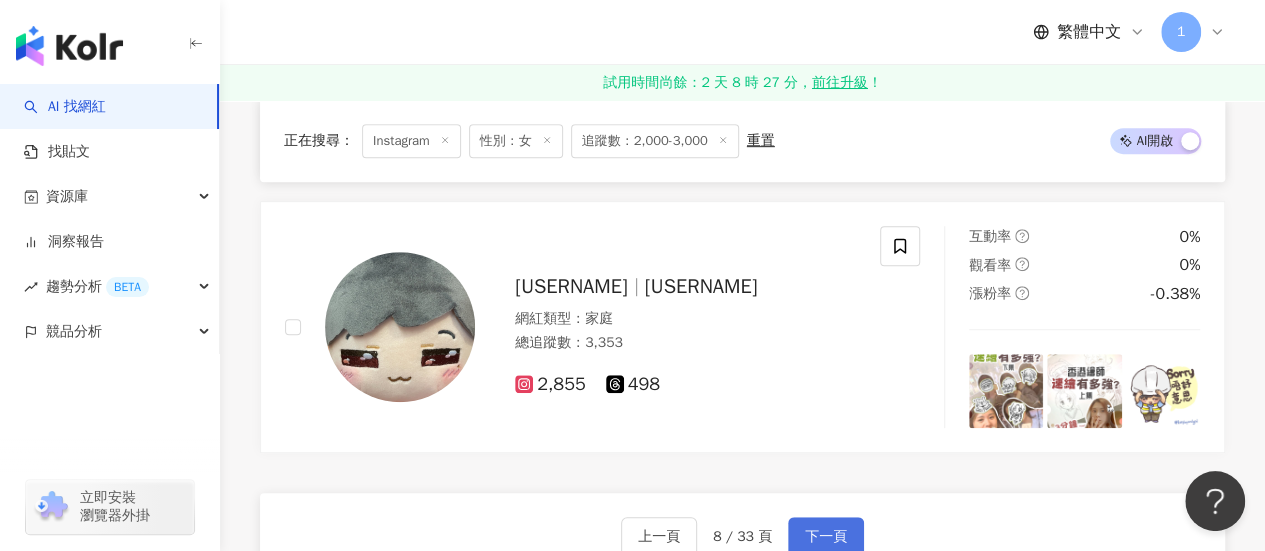click on "下一頁" at bounding box center [826, 537] 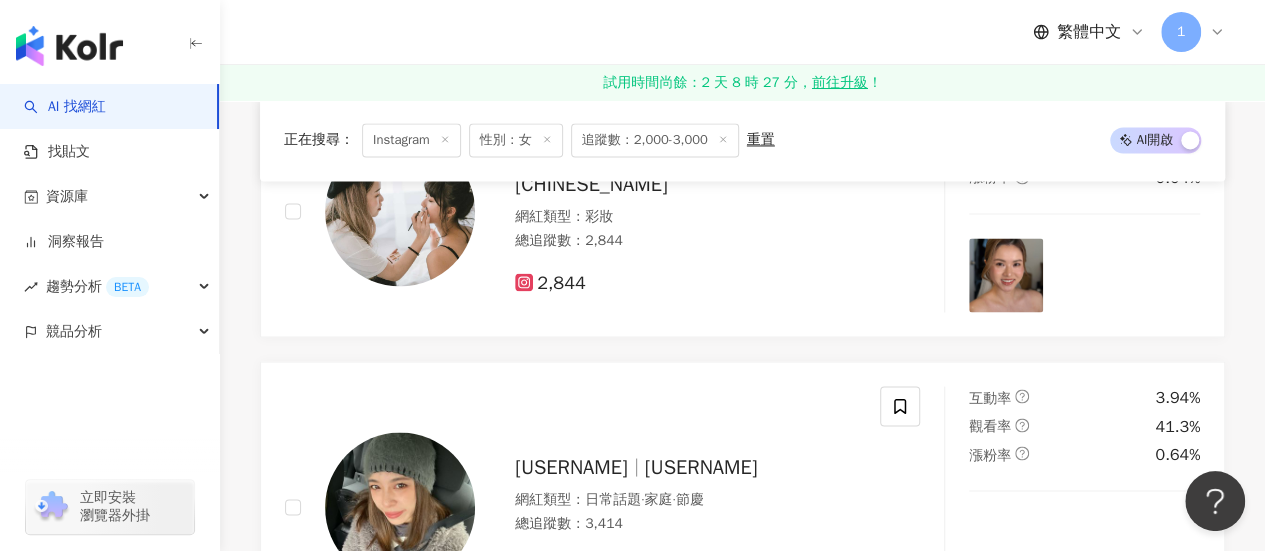 scroll, scrollTop: 4163, scrollLeft: 0, axis: vertical 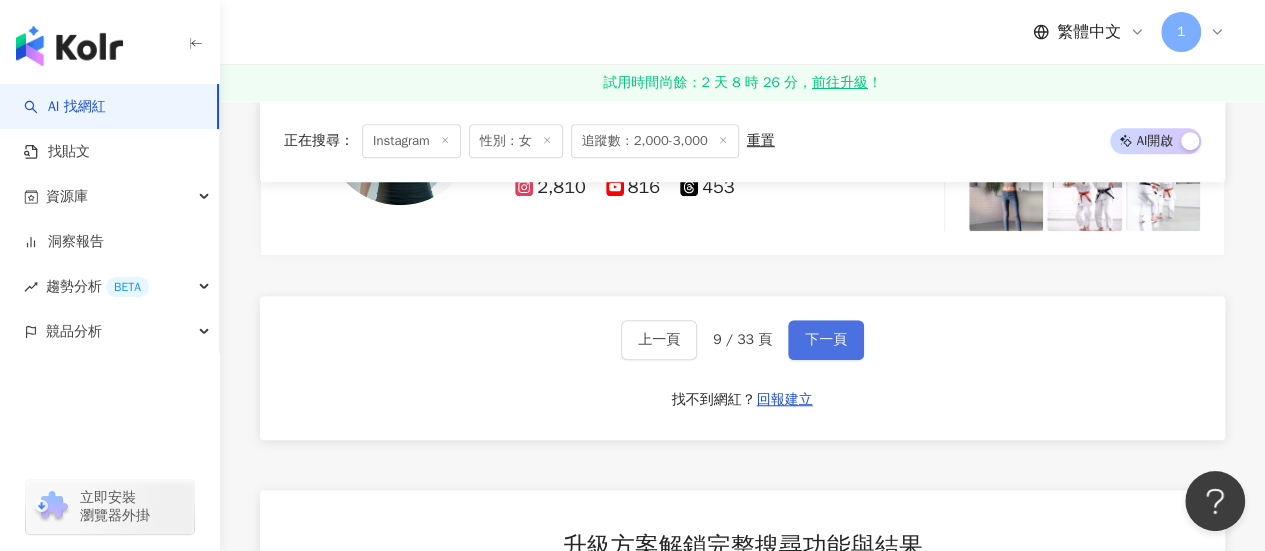 click on "下一頁" at bounding box center (826, 340) 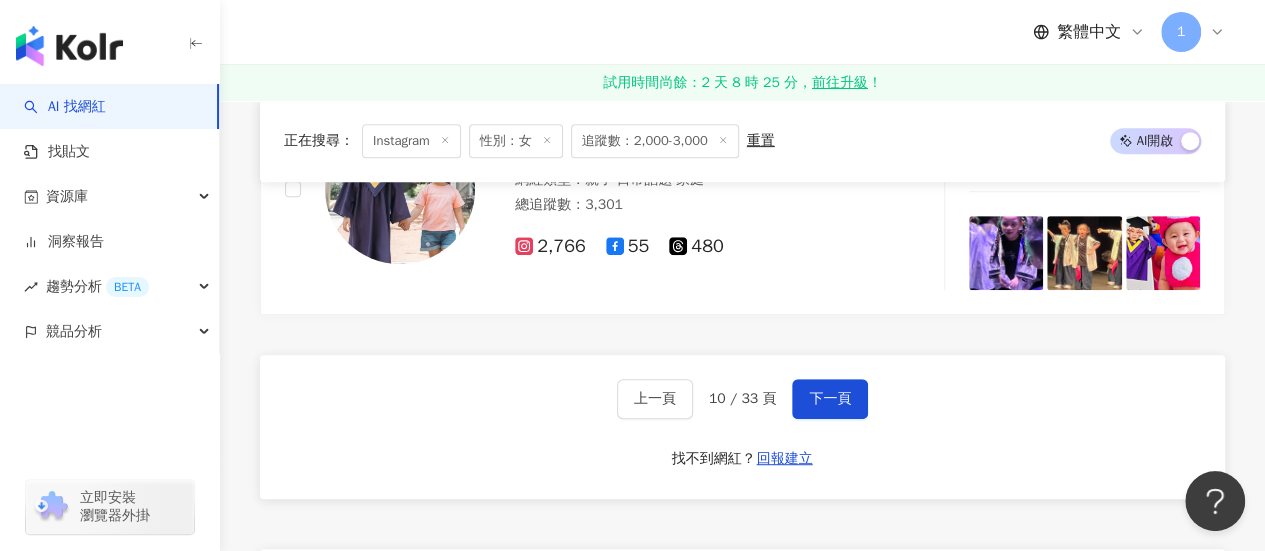 scroll, scrollTop: 4117, scrollLeft: 0, axis: vertical 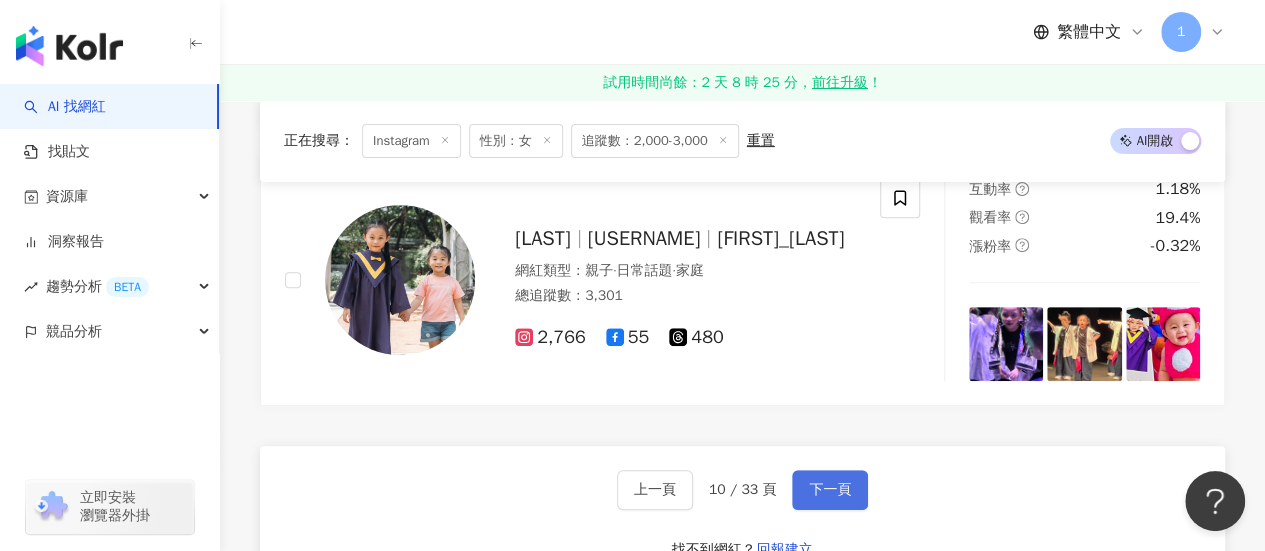 click on "下一頁" at bounding box center [830, 490] 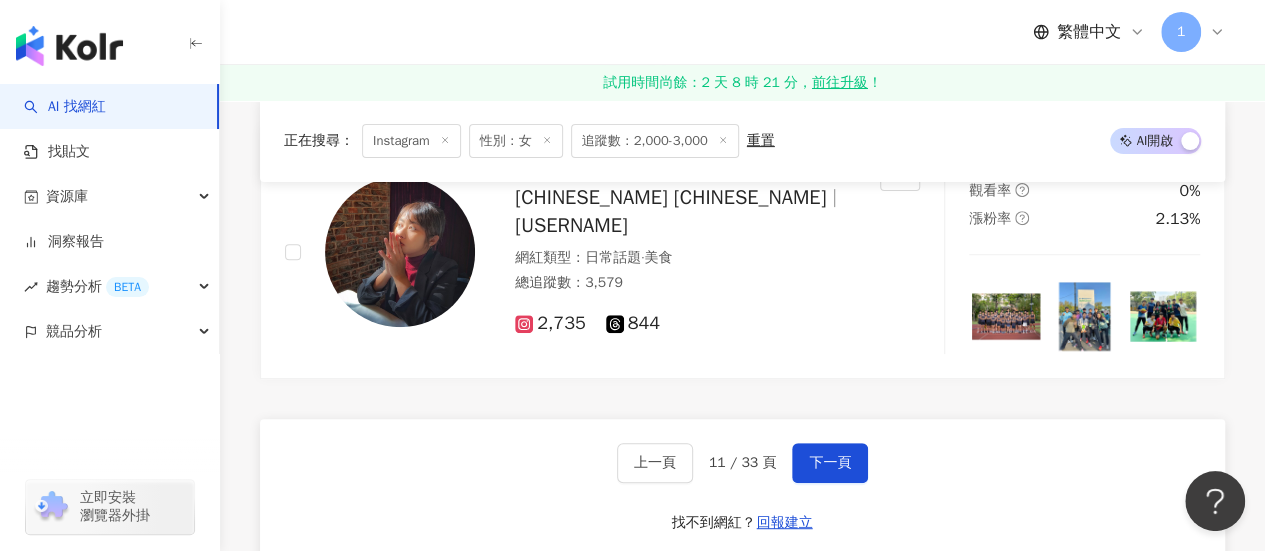 scroll, scrollTop: 4040, scrollLeft: 0, axis: vertical 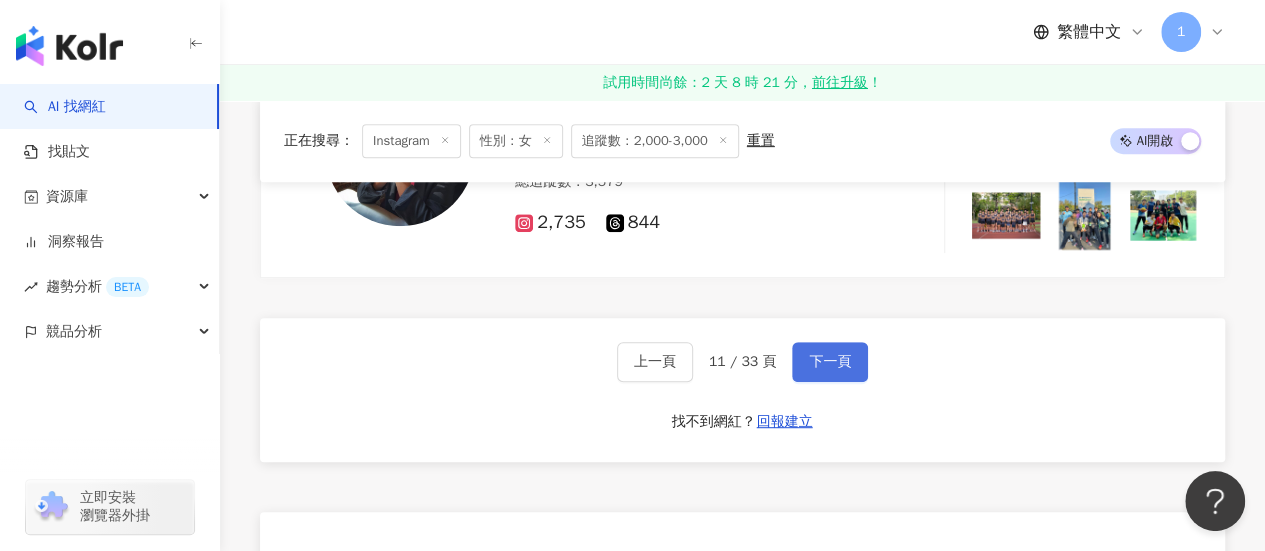 click on "下一頁" at bounding box center [830, 362] 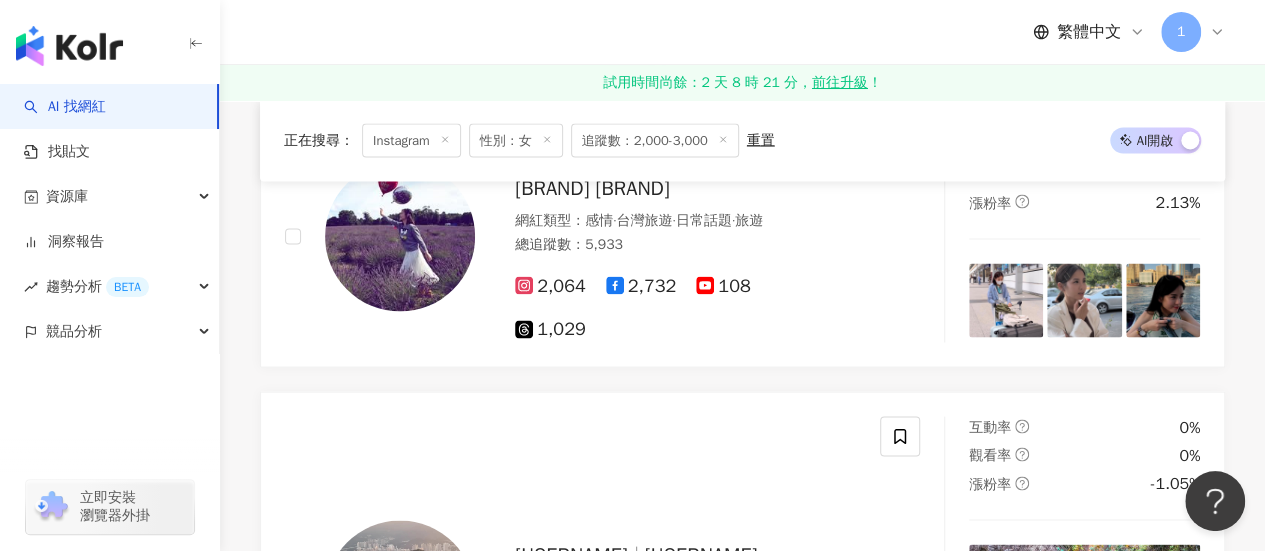 scroll, scrollTop: 4300, scrollLeft: 0, axis: vertical 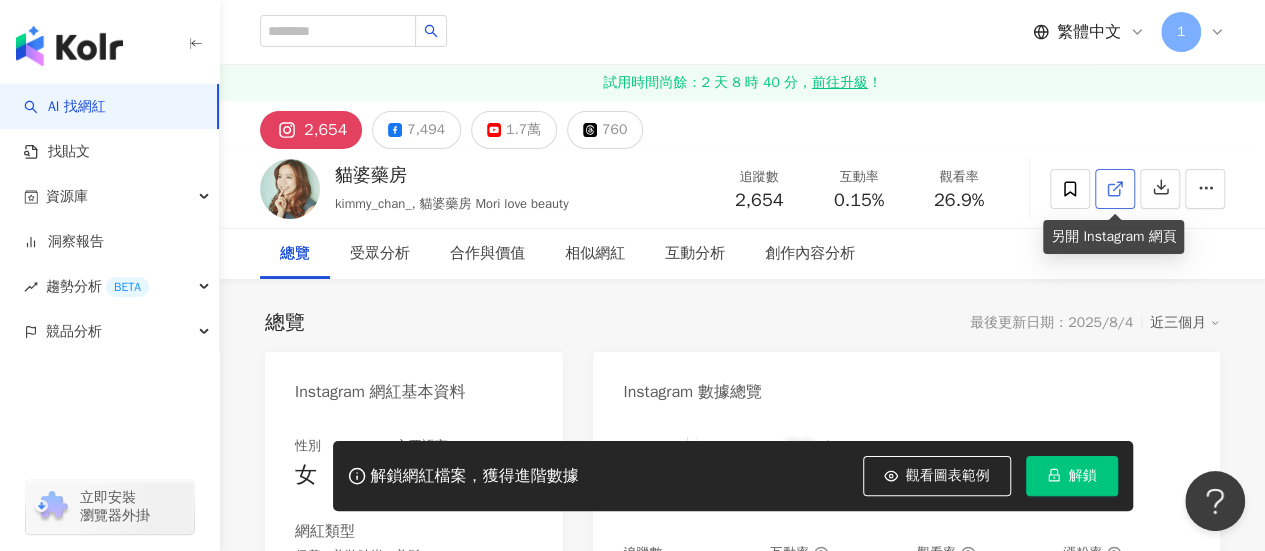 click 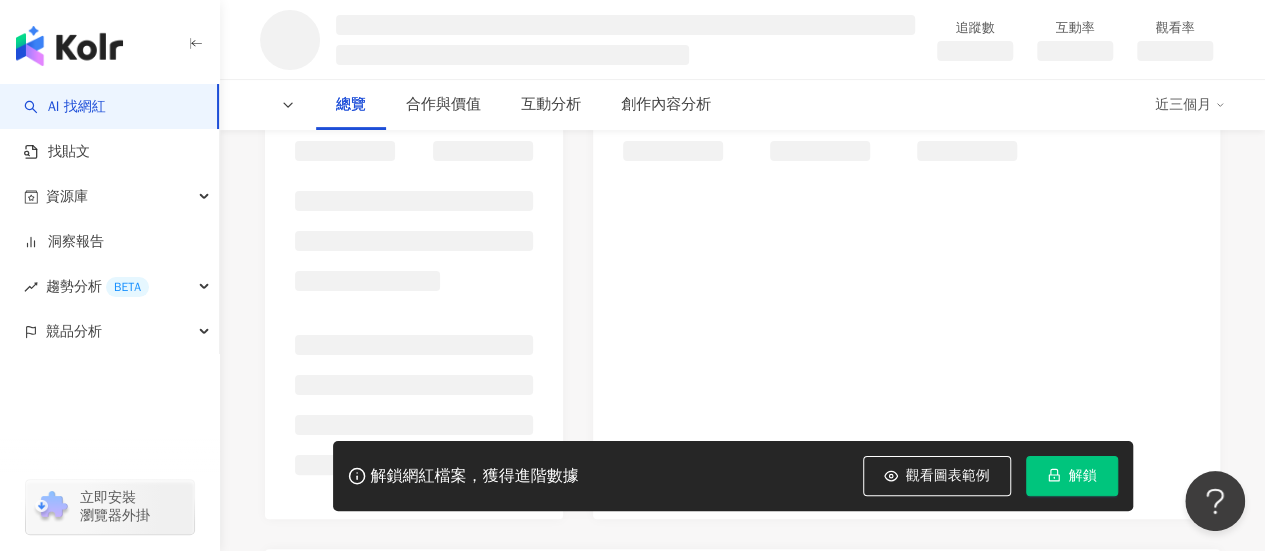 scroll, scrollTop: 400, scrollLeft: 0, axis: vertical 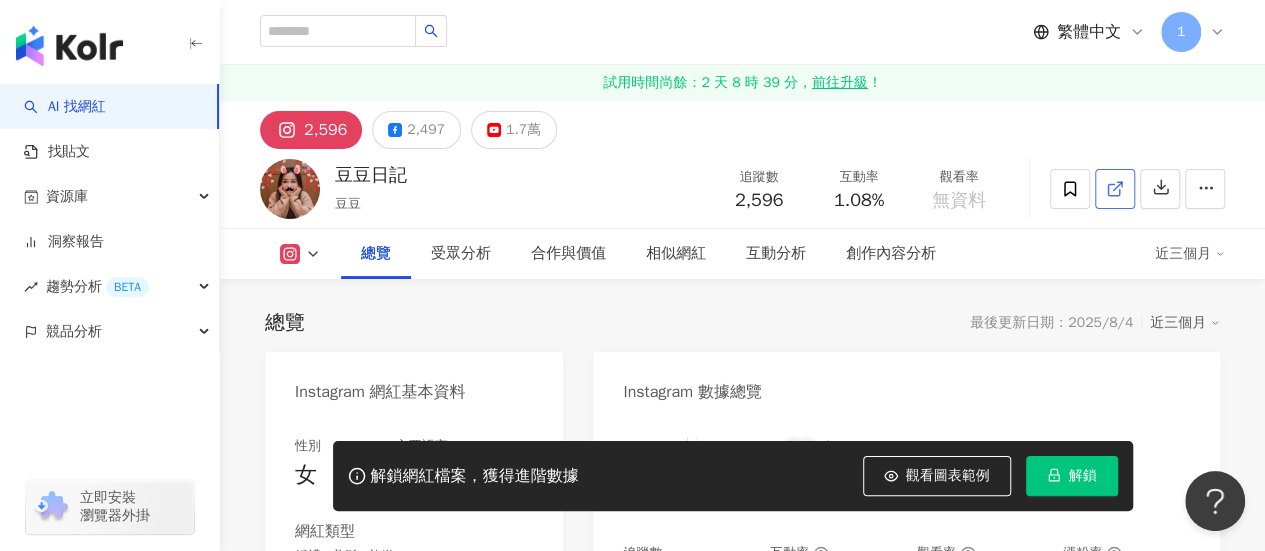 click 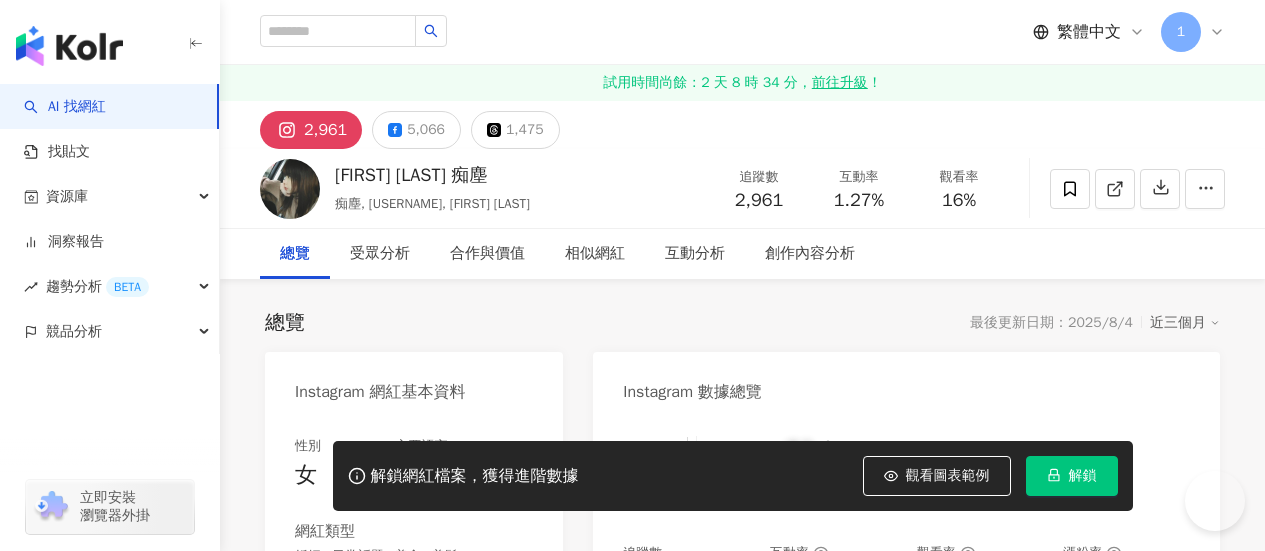 scroll, scrollTop: 0, scrollLeft: 0, axis: both 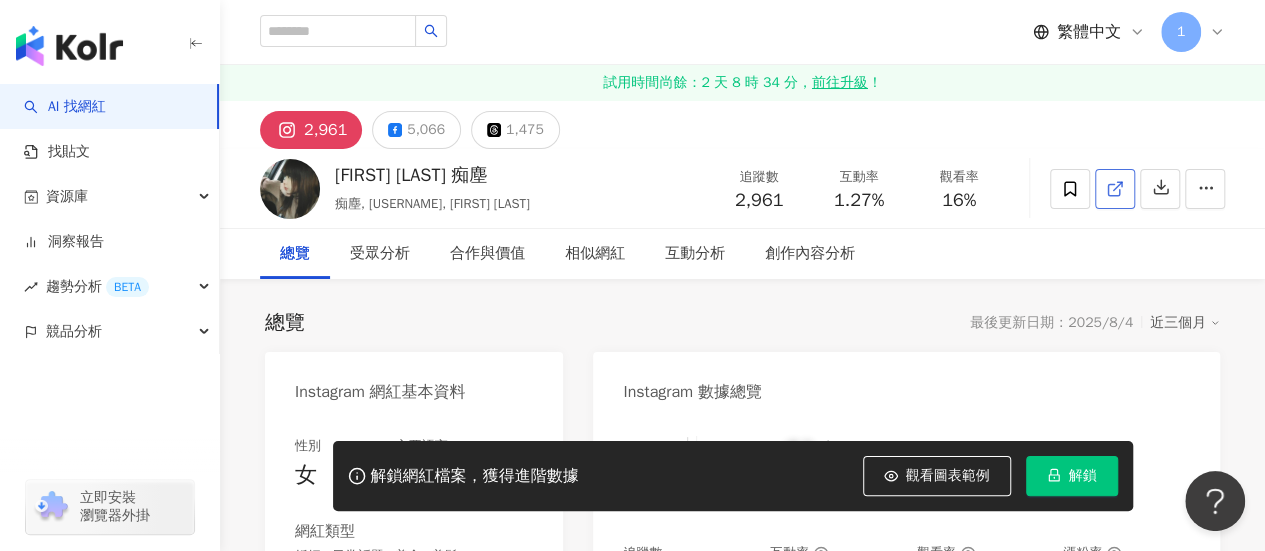 click at bounding box center (1115, 189) 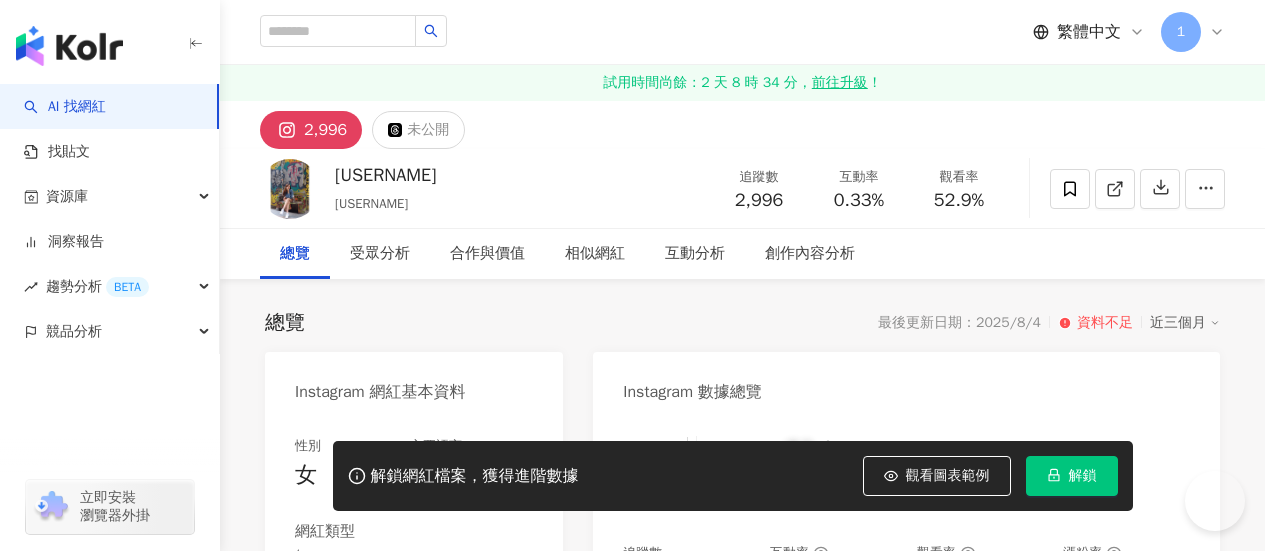 scroll, scrollTop: 0, scrollLeft: 0, axis: both 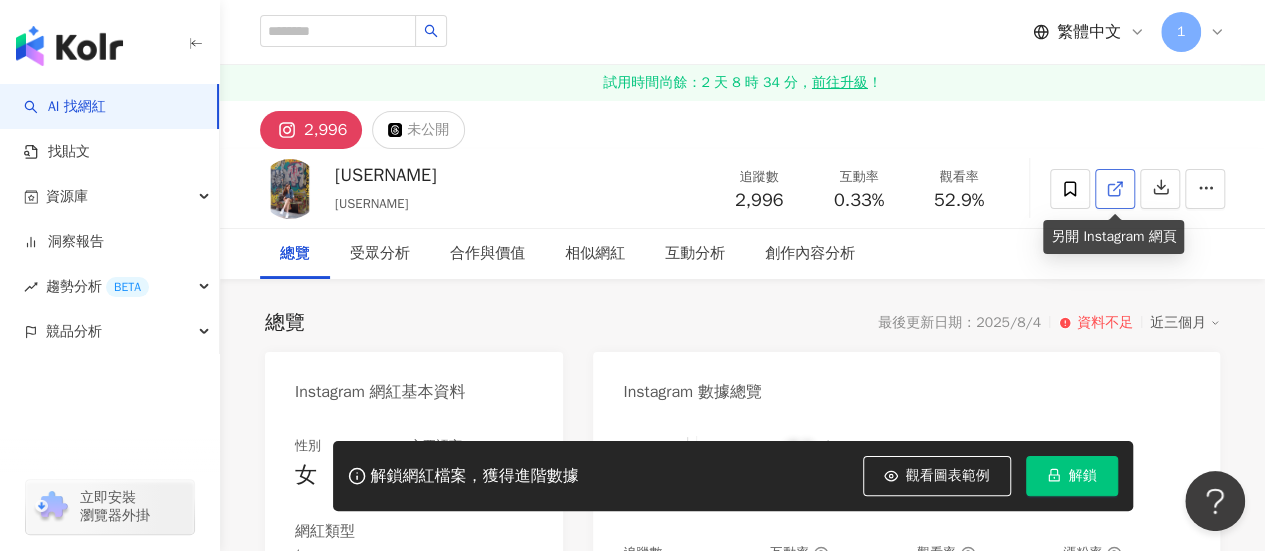 click 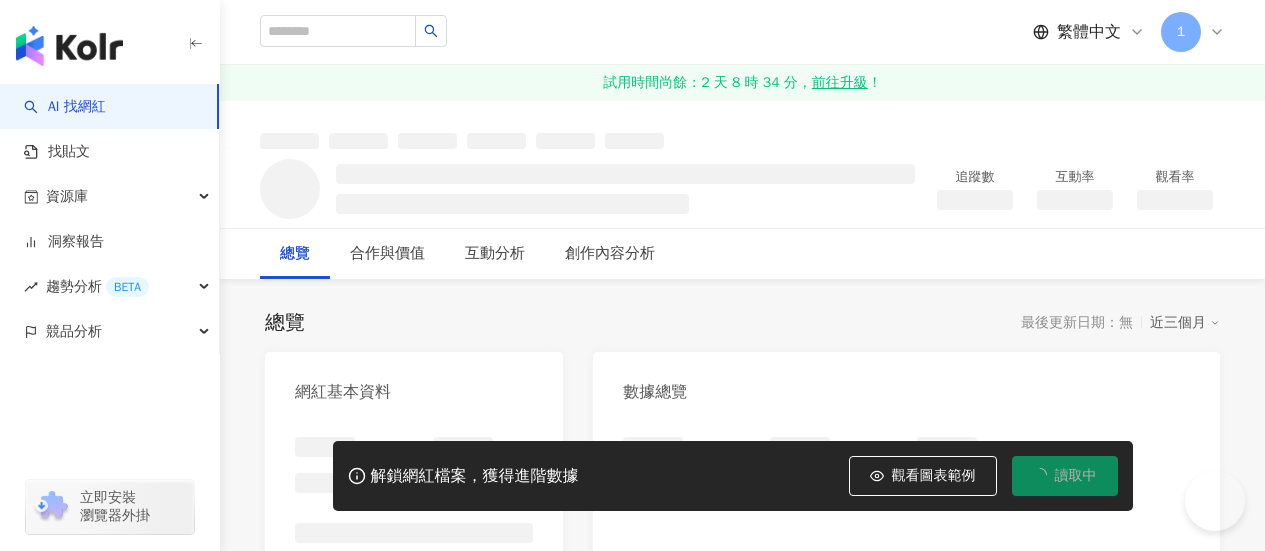 scroll, scrollTop: 0, scrollLeft: 0, axis: both 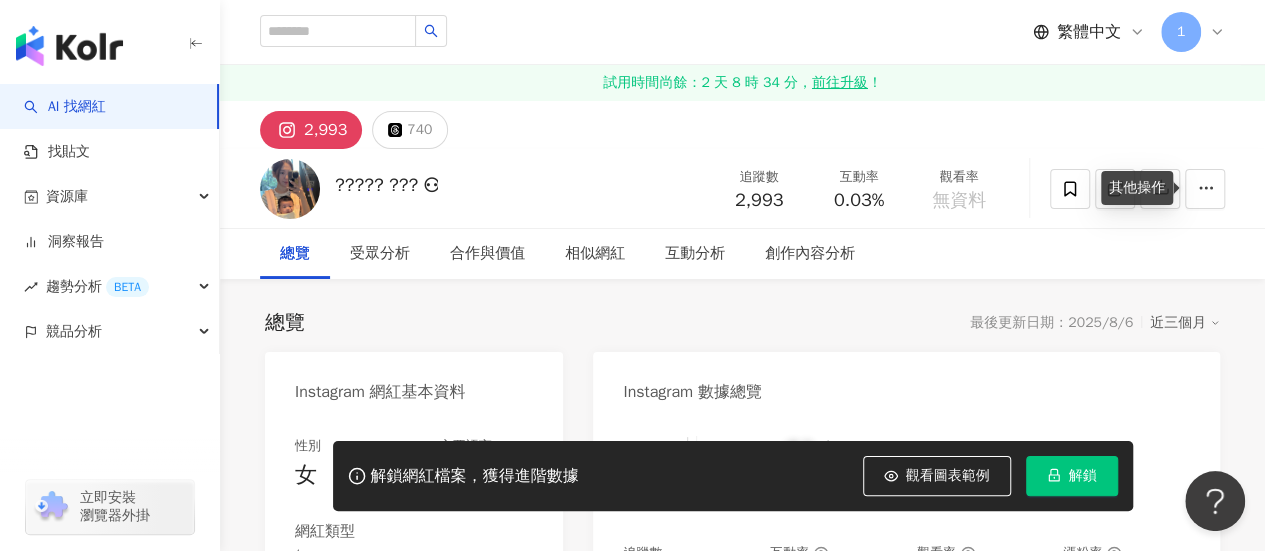 click on "其他操作" at bounding box center (1137, 188) 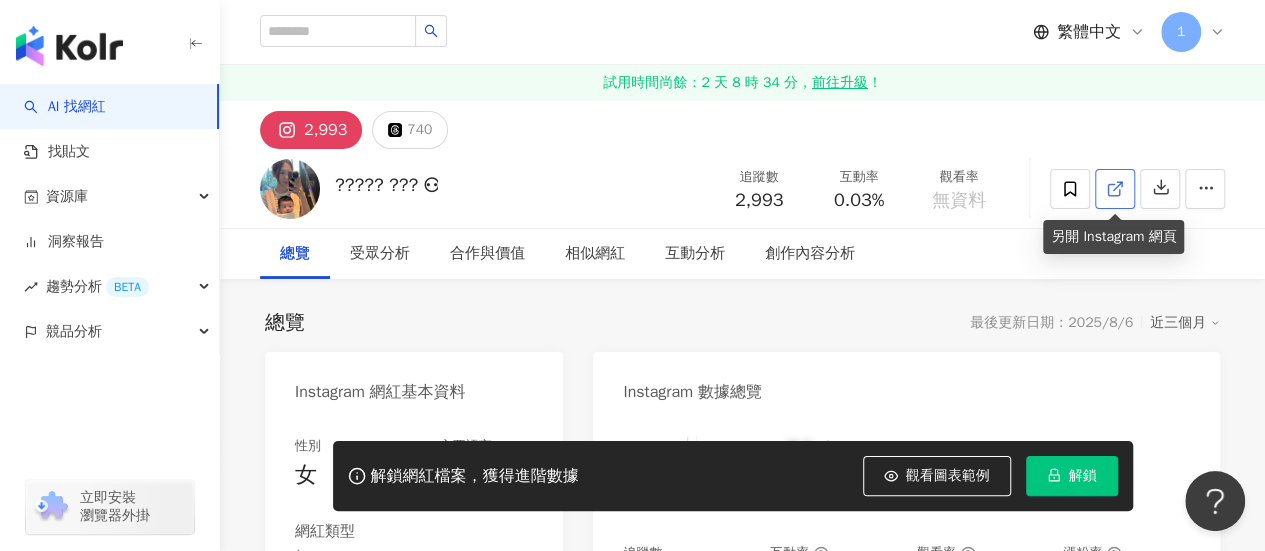 click at bounding box center (1115, 189) 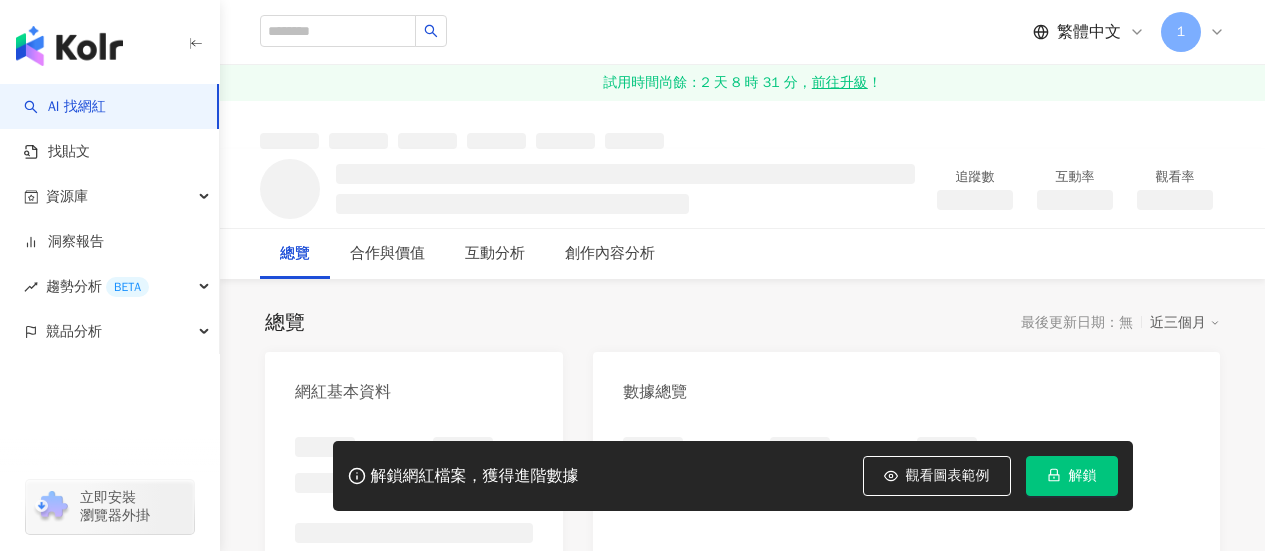 scroll, scrollTop: 0, scrollLeft: 0, axis: both 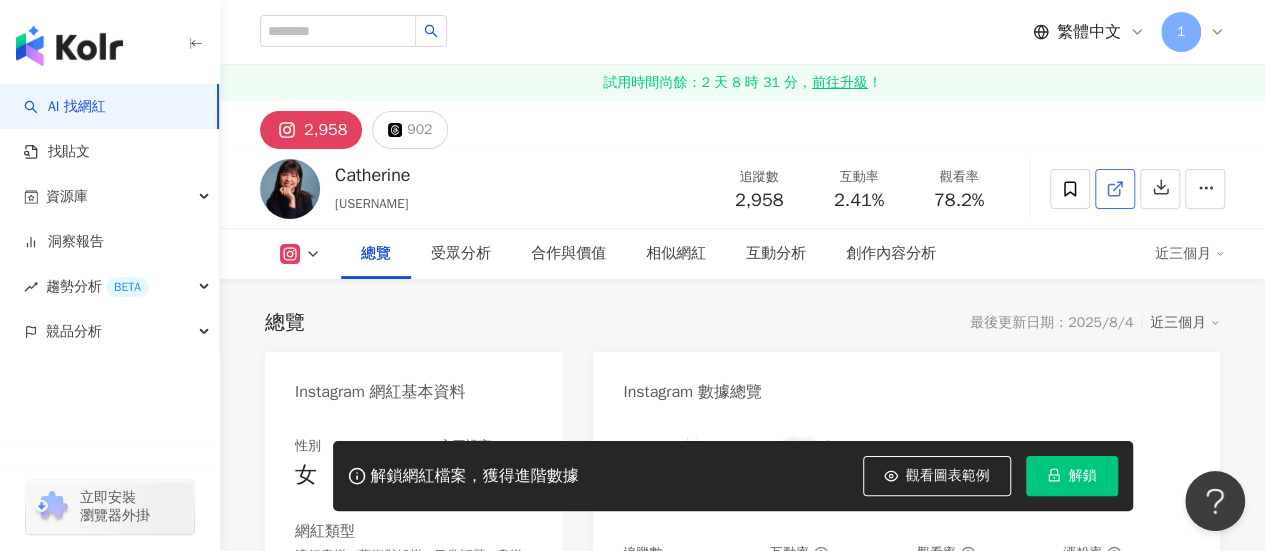 click at bounding box center (1115, 189) 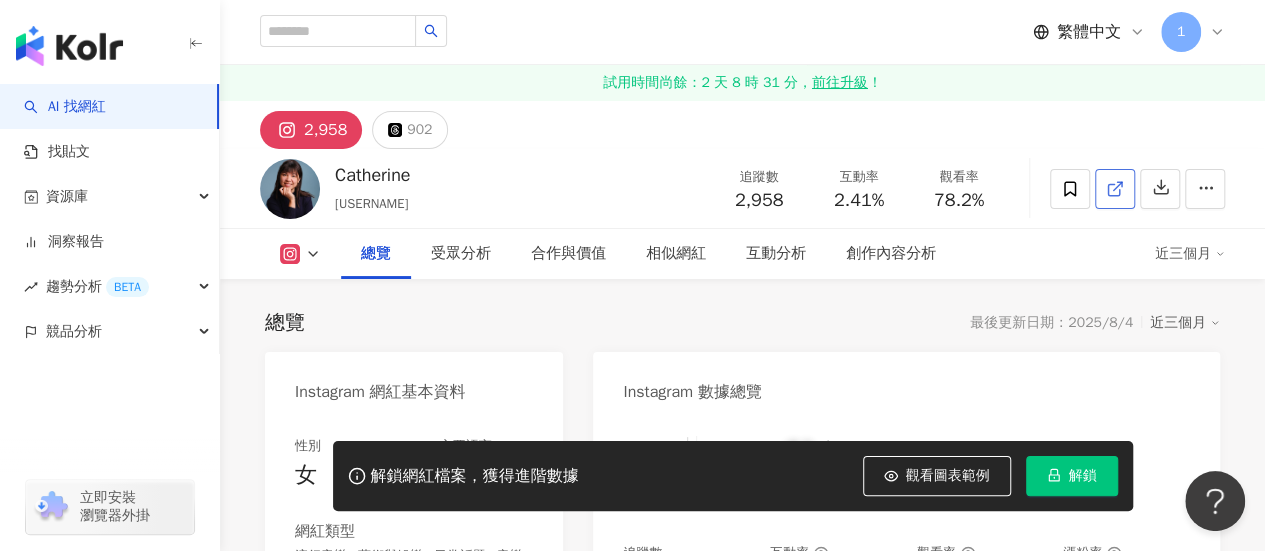 scroll, scrollTop: 400, scrollLeft: 0, axis: vertical 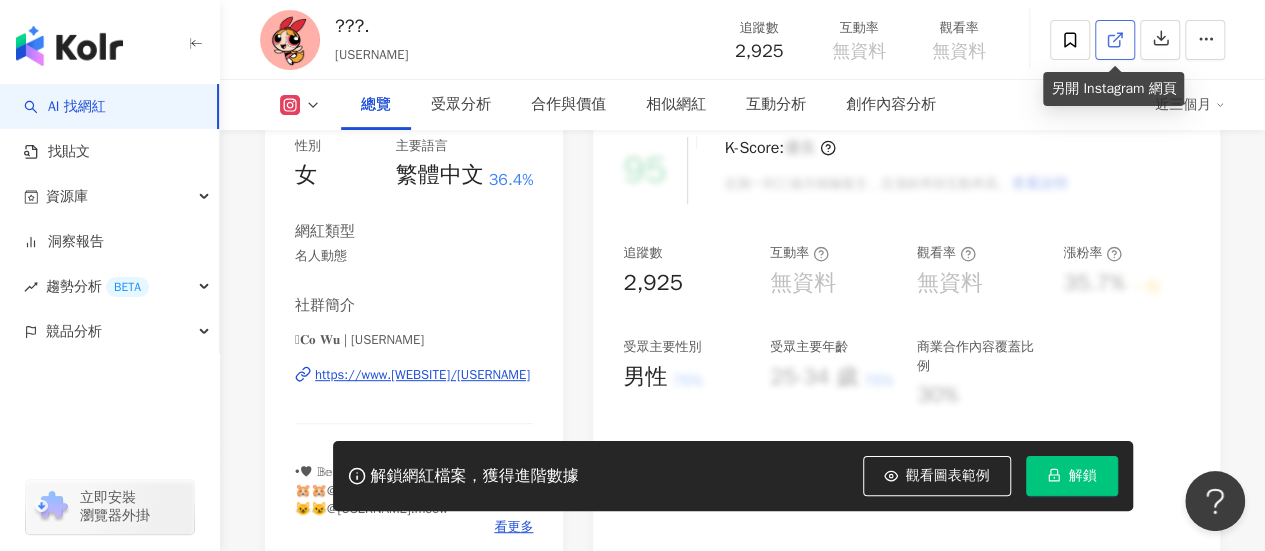click at bounding box center [1115, 40] 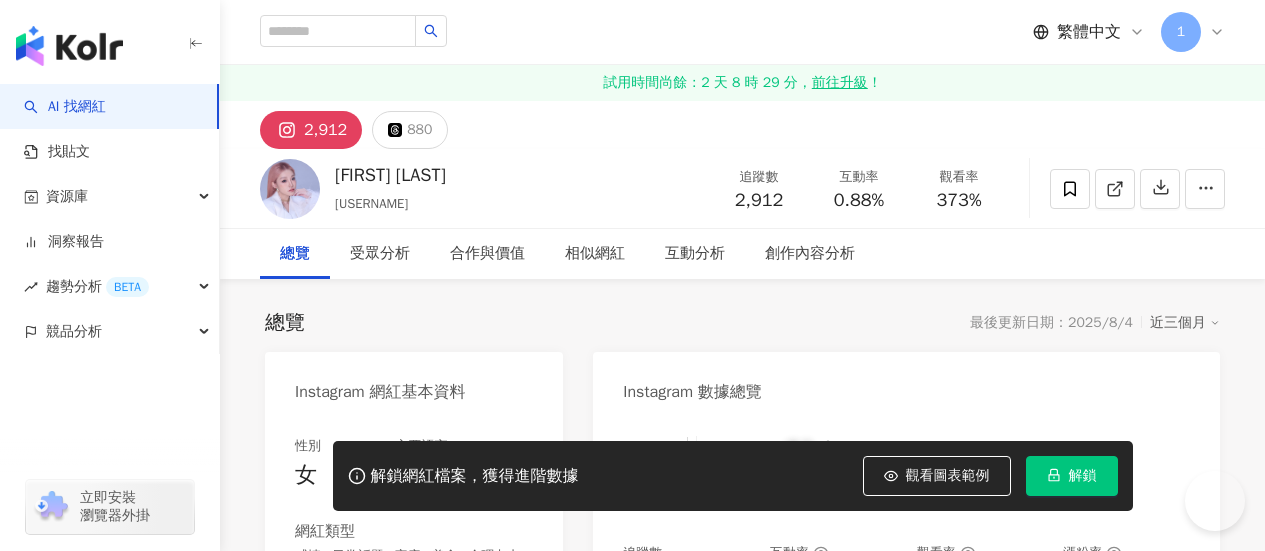 scroll, scrollTop: 0, scrollLeft: 0, axis: both 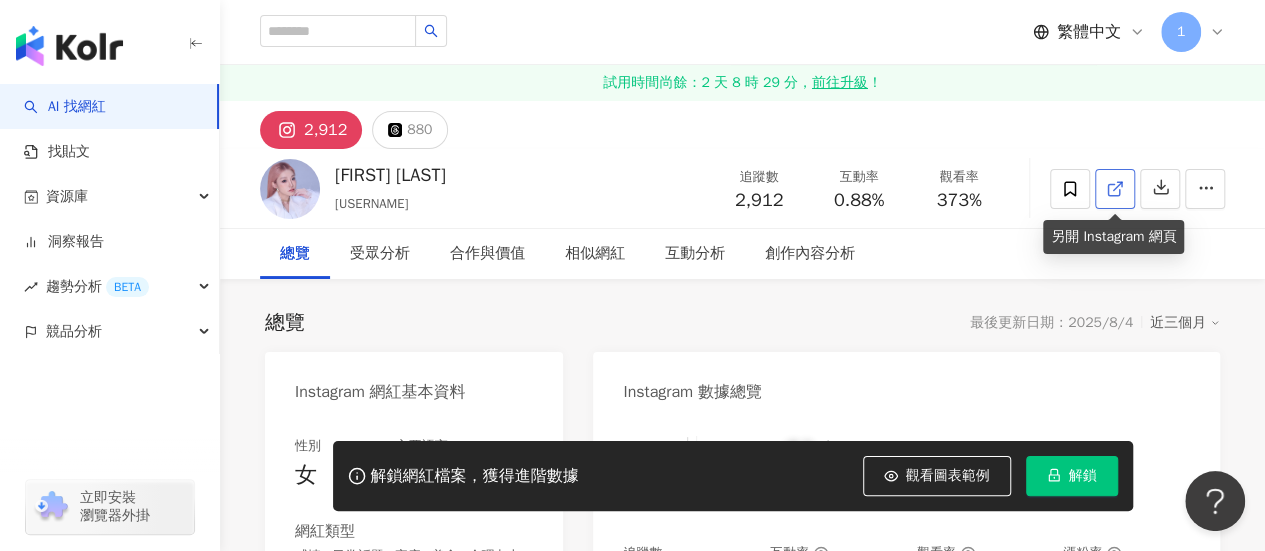 click 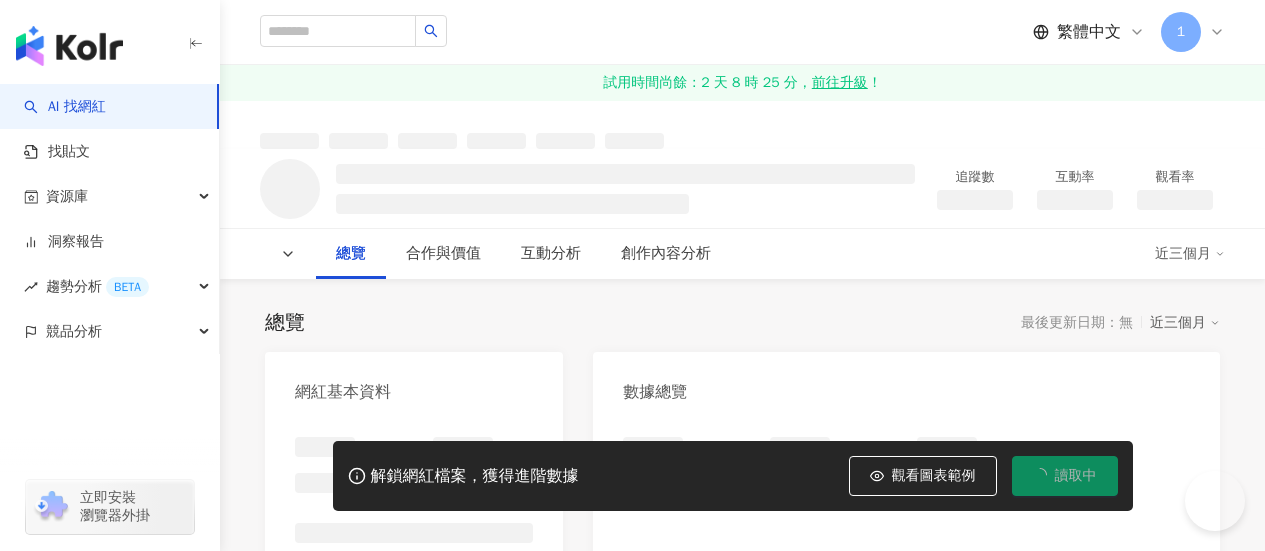 scroll, scrollTop: 0, scrollLeft: 0, axis: both 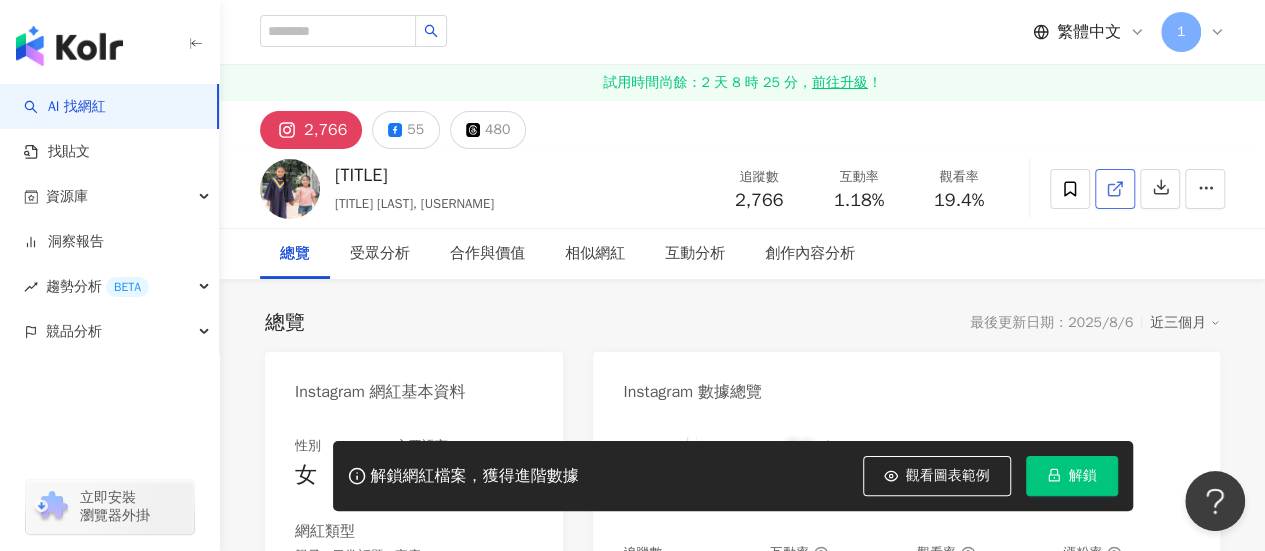 click 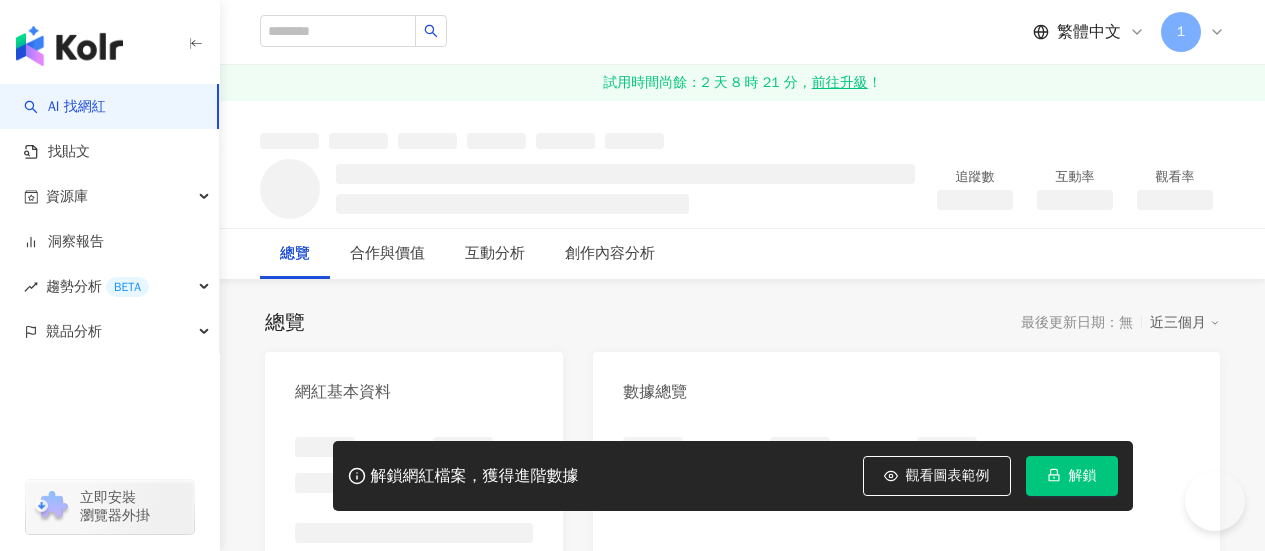 scroll, scrollTop: 0, scrollLeft: 0, axis: both 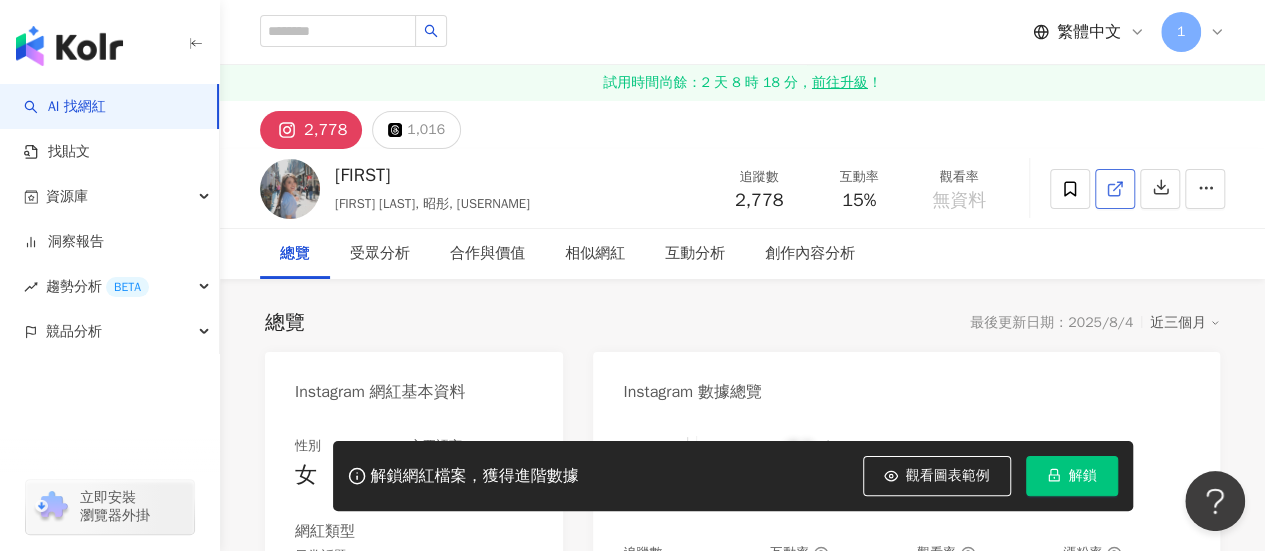 click 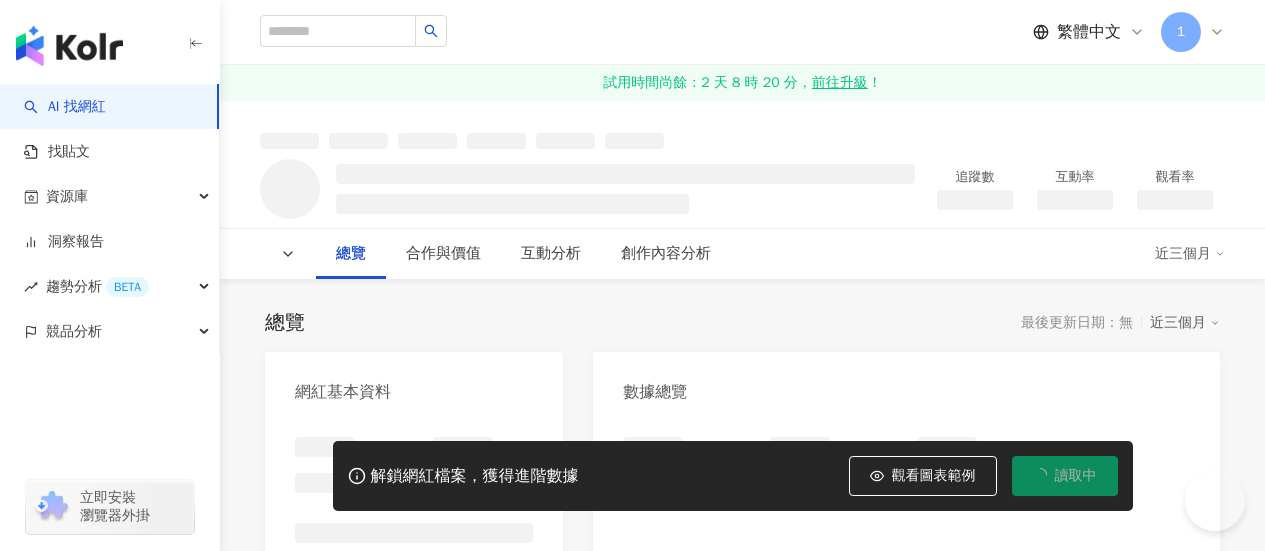 scroll, scrollTop: 0, scrollLeft: 0, axis: both 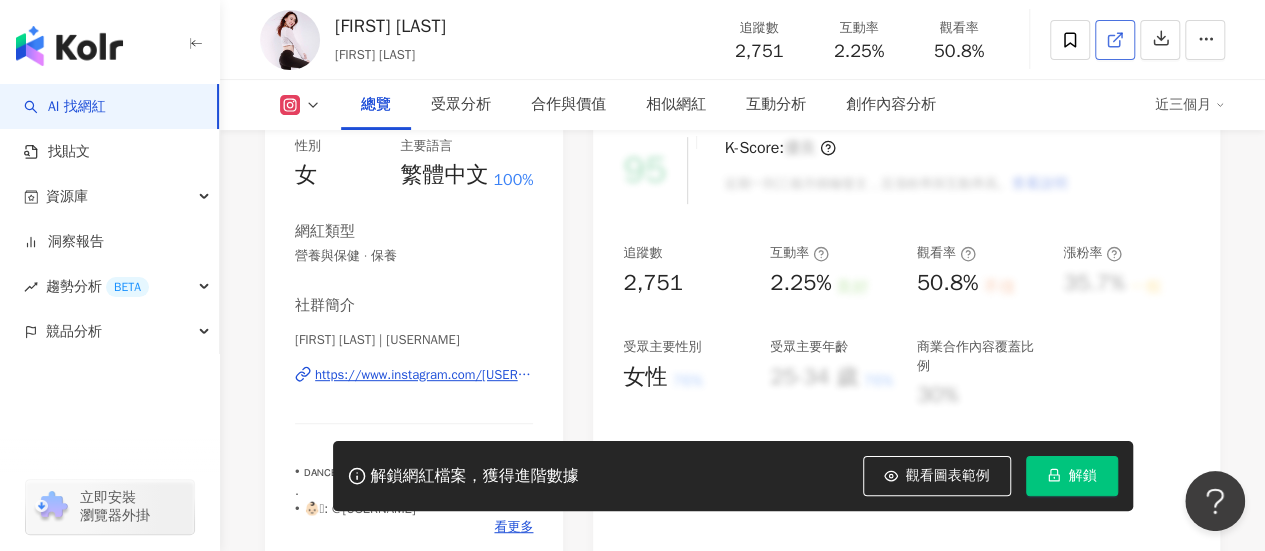 drag, startPoint x: 1102, startPoint y: 72, endPoint x: 1132, endPoint y: 45, distance: 40.36087 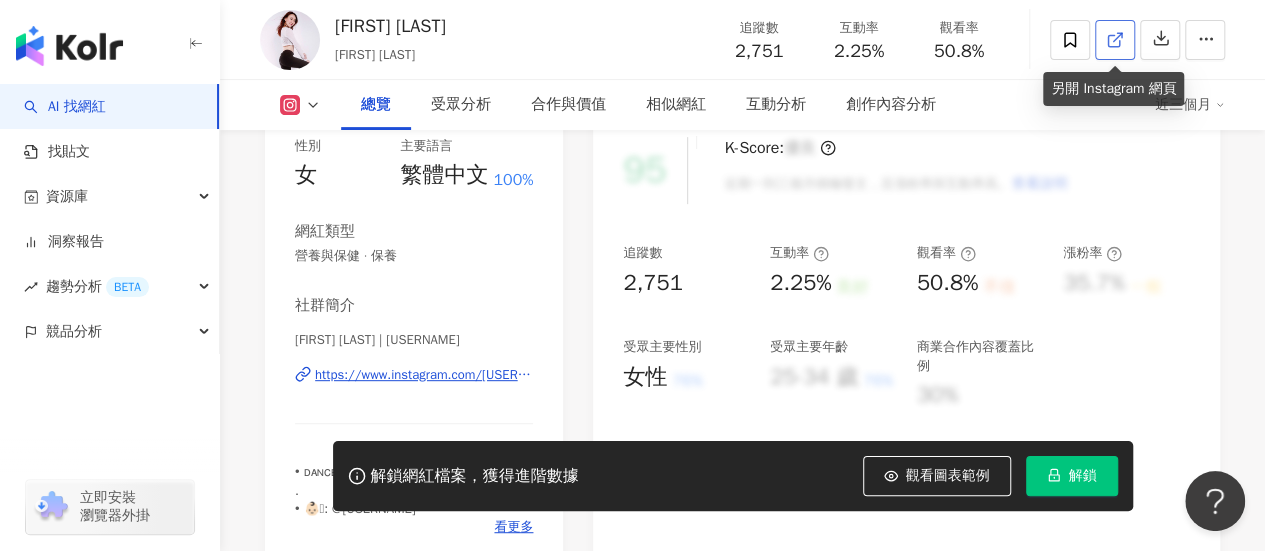drag, startPoint x: 1134, startPoint y: 41, endPoint x: 1118, endPoint y: 22, distance: 24.839485 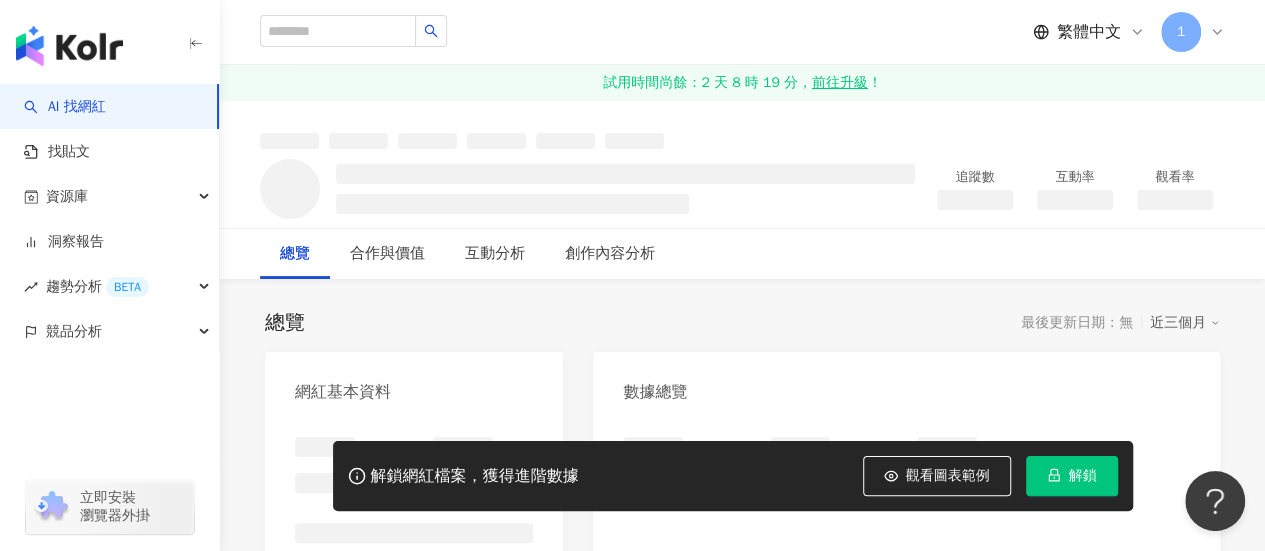 scroll, scrollTop: 0, scrollLeft: 0, axis: both 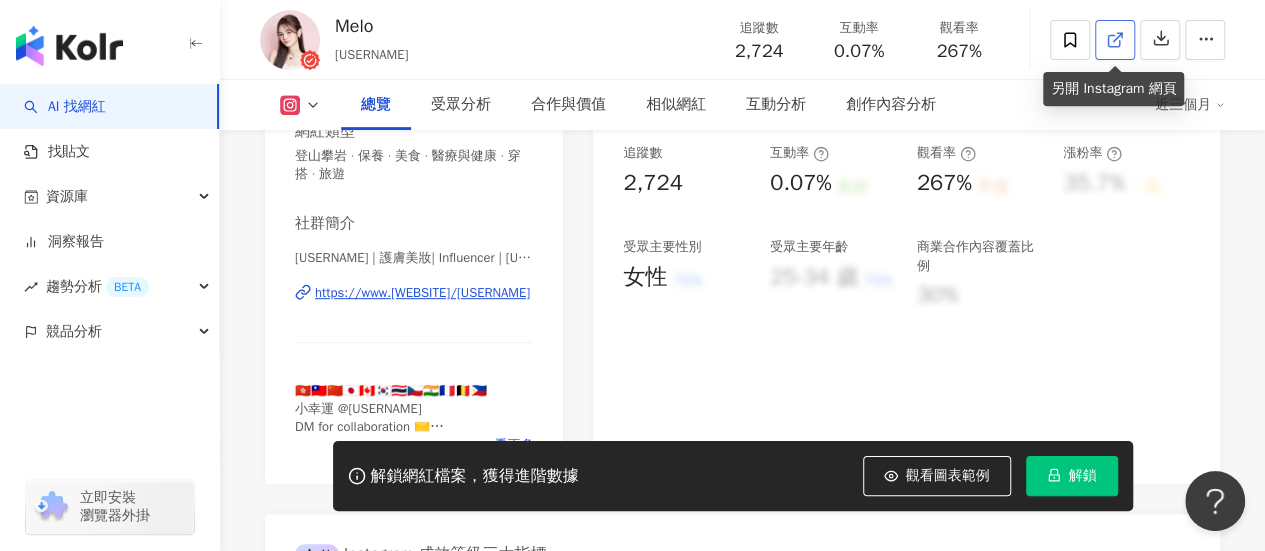 click at bounding box center (1115, 40) 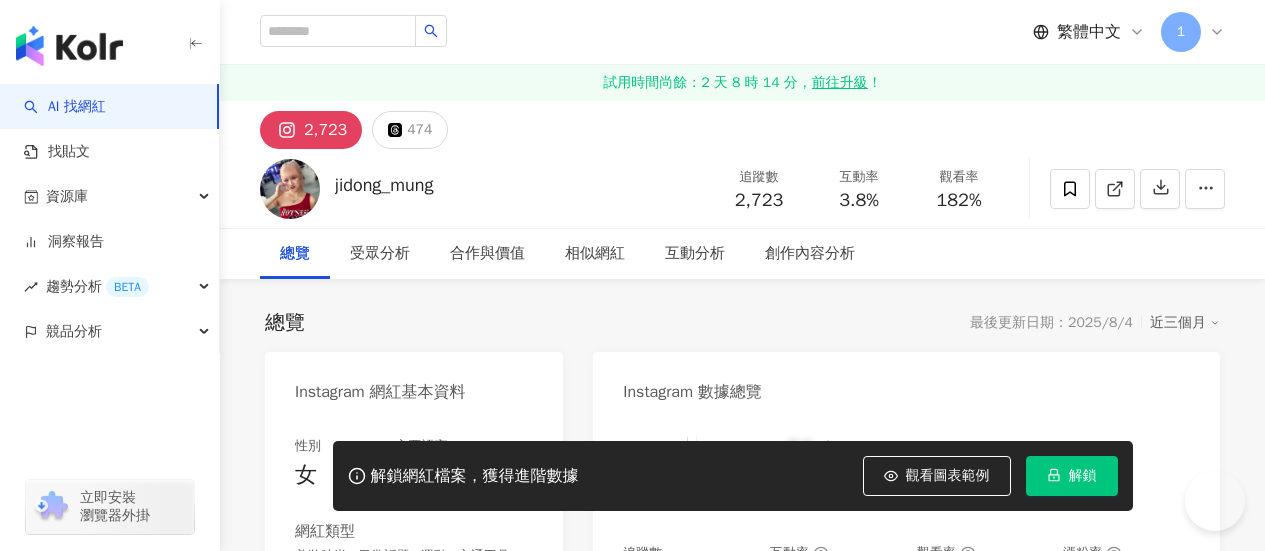 scroll, scrollTop: 0, scrollLeft: 0, axis: both 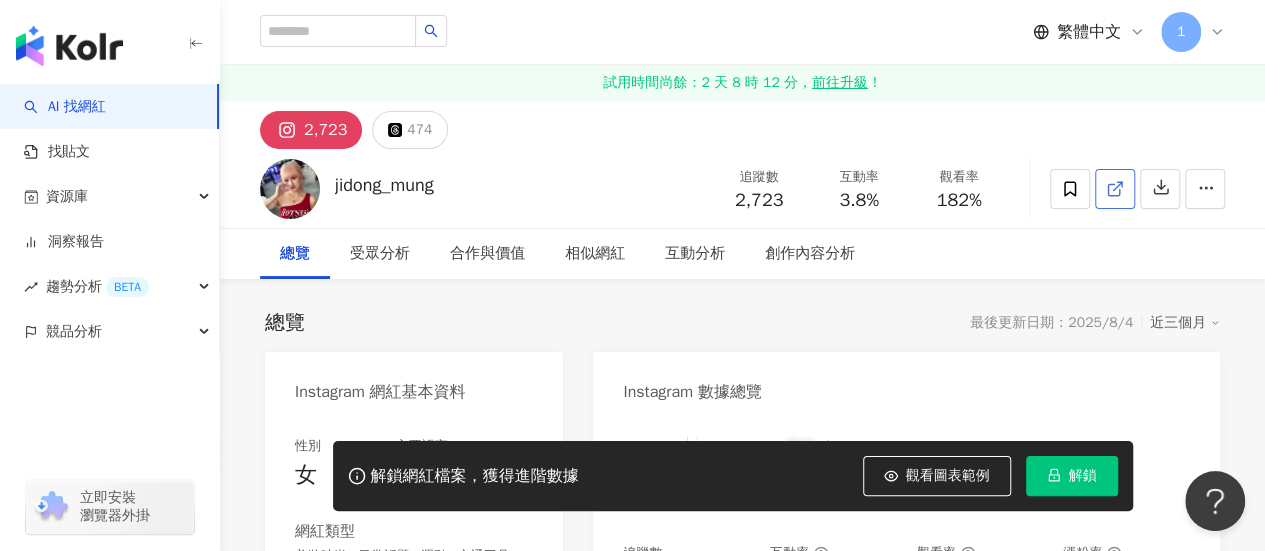 click 